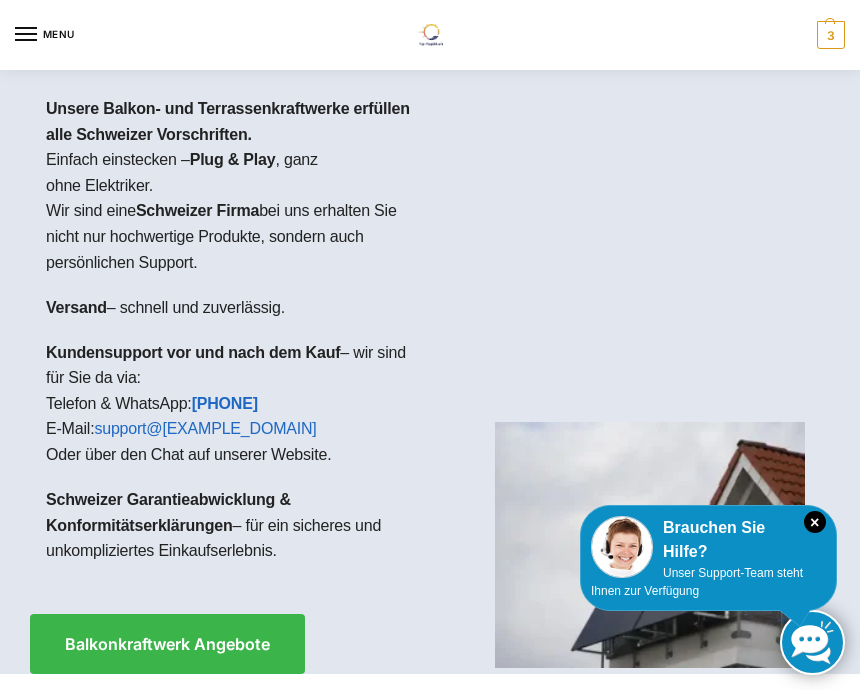 scroll, scrollTop: 130, scrollLeft: 0, axis: vertical 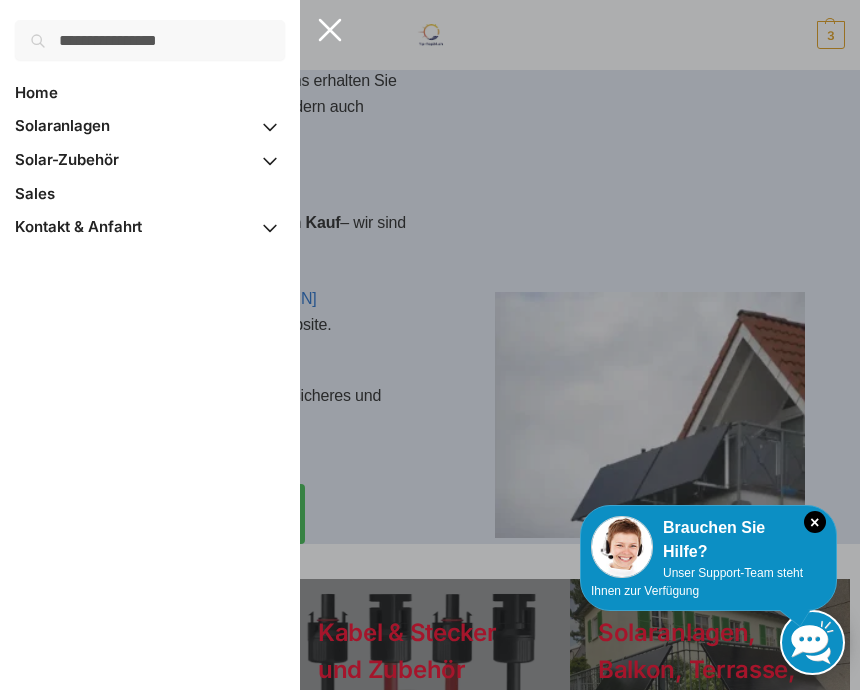 click on "Solar-Zubehör" at bounding box center [150, 160] 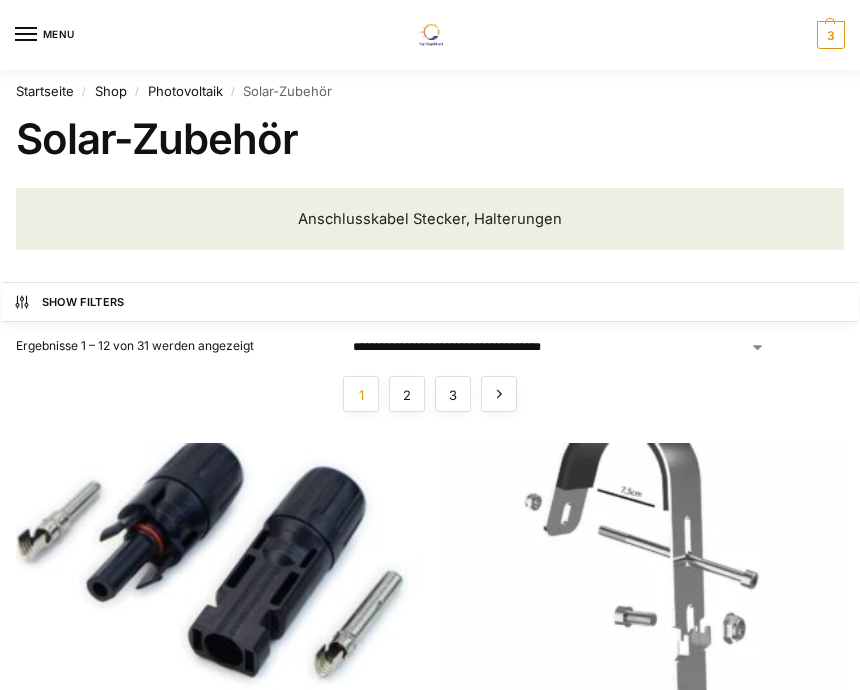 scroll, scrollTop: 0, scrollLeft: 0, axis: both 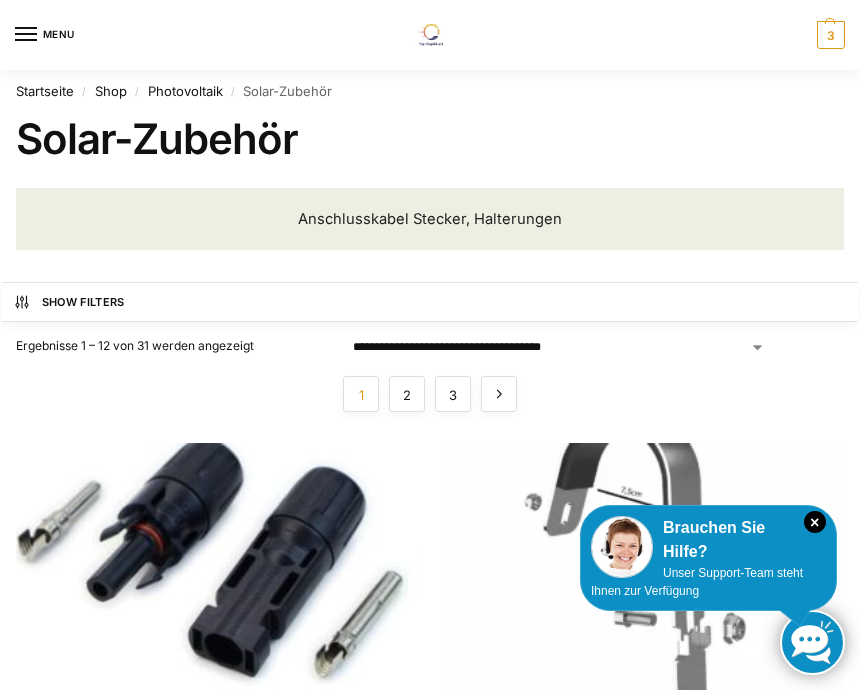 click on "2" at bounding box center [407, 394] 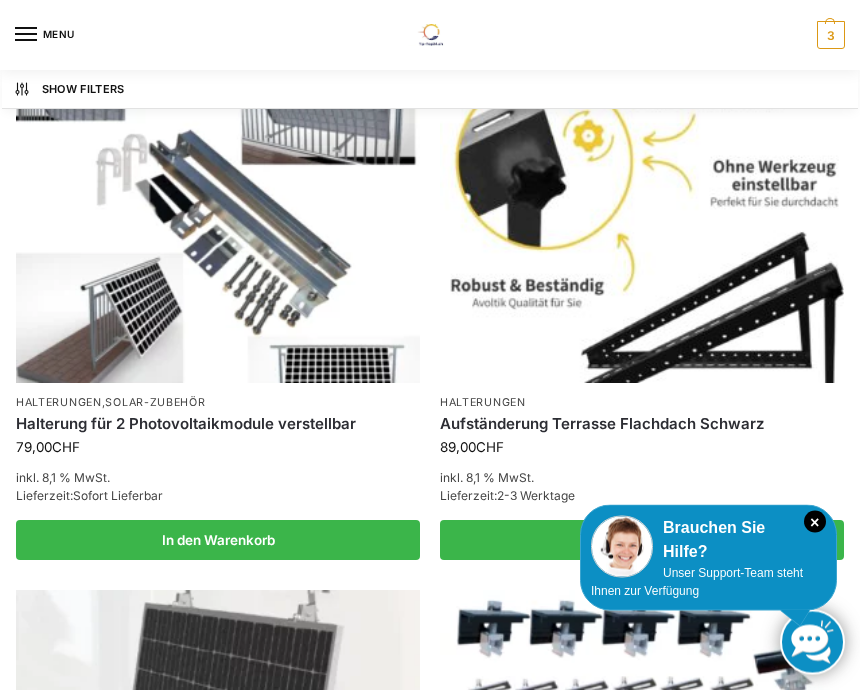scroll, scrollTop: 2426, scrollLeft: 0, axis: vertical 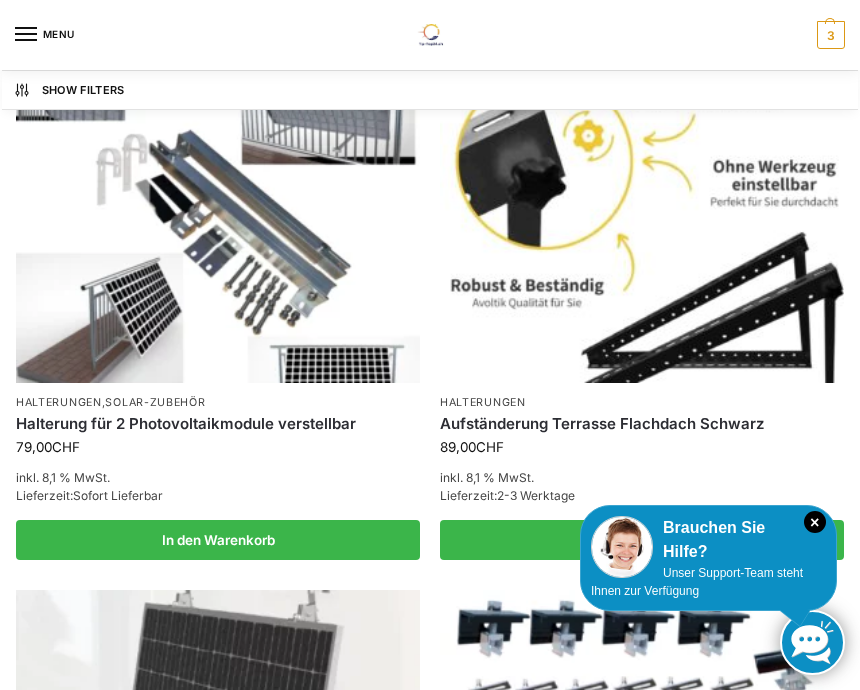click at bounding box center [642, 231] 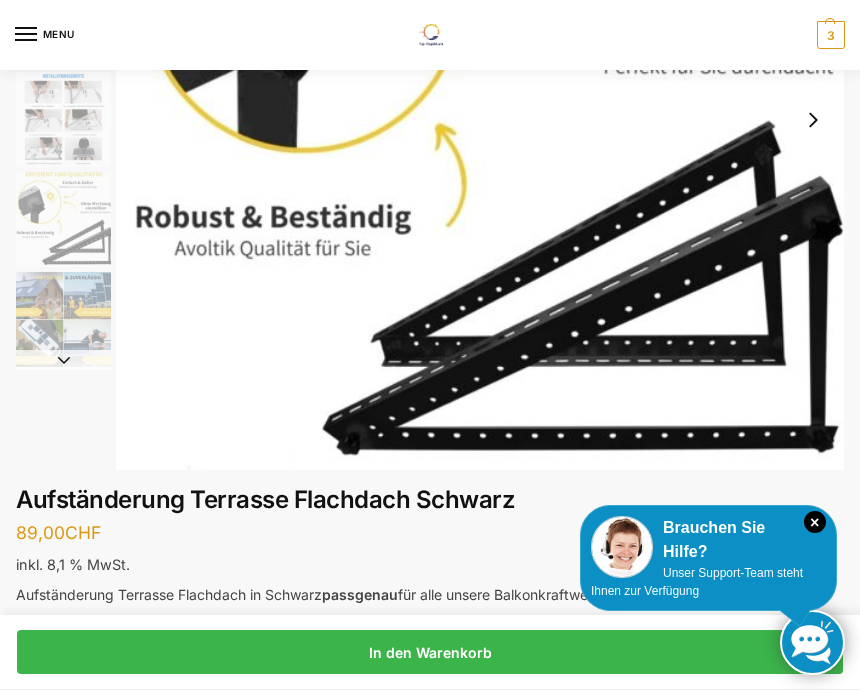 scroll, scrollTop: 343, scrollLeft: 0, axis: vertical 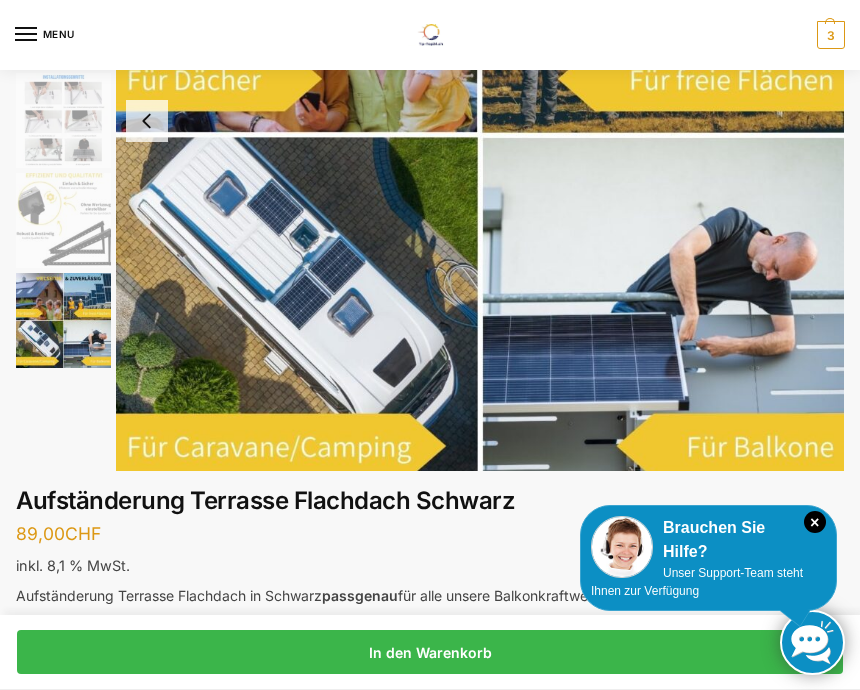 click at bounding box center [63, 320] 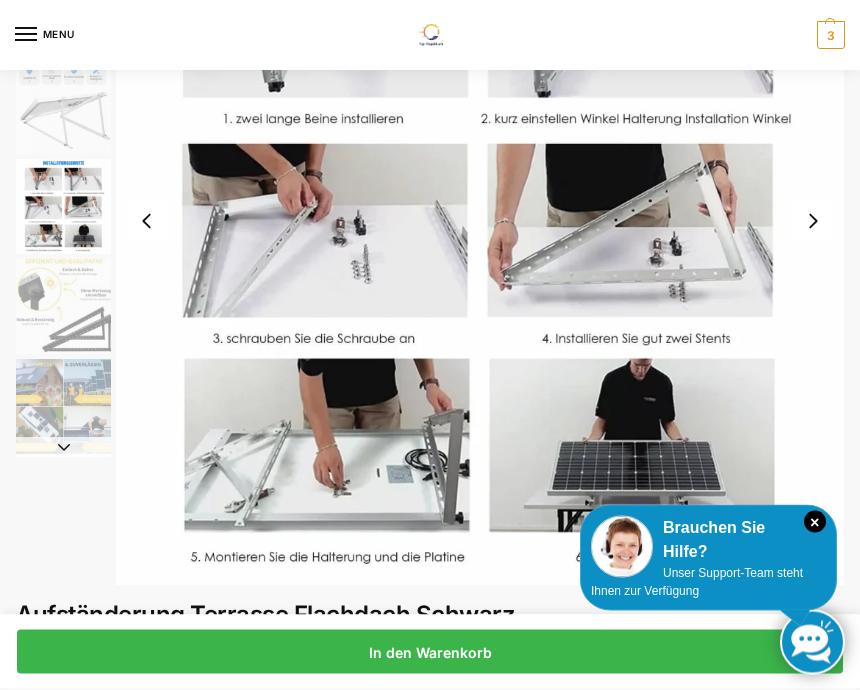 scroll, scrollTop: 0, scrollLeft: 0, axis: both 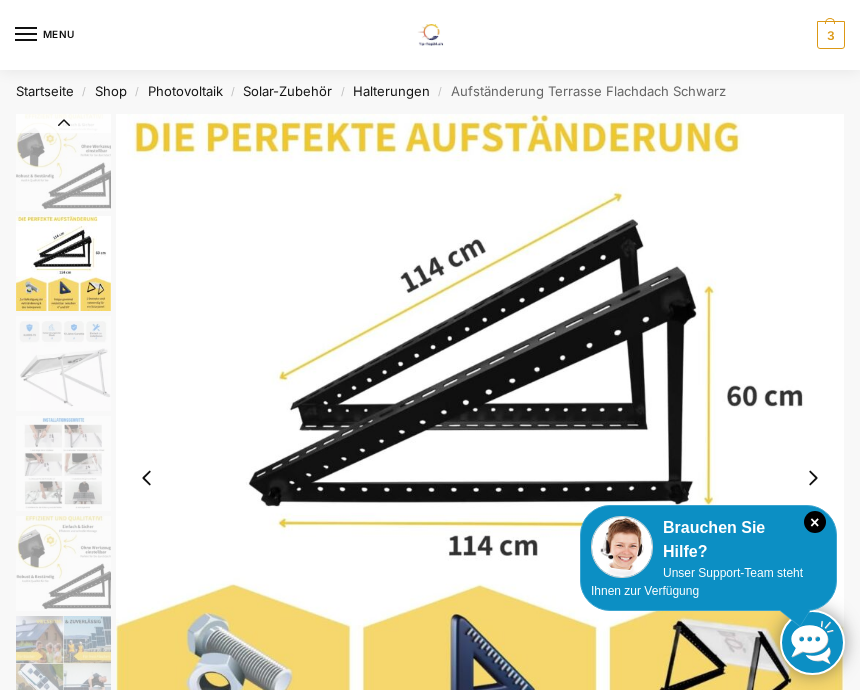 click at bounding box center (63, 263) 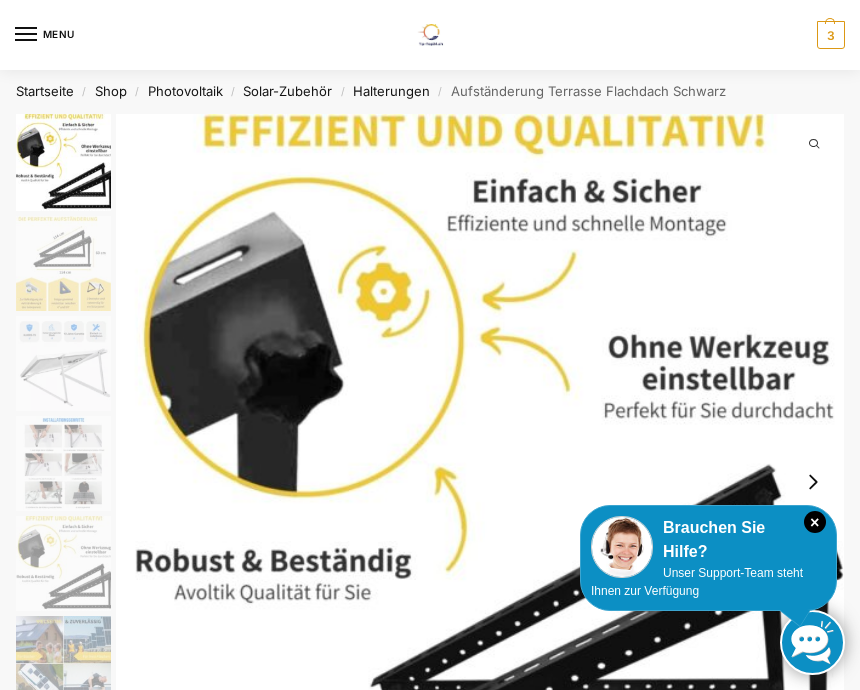 click at bounding box center [63, 163] 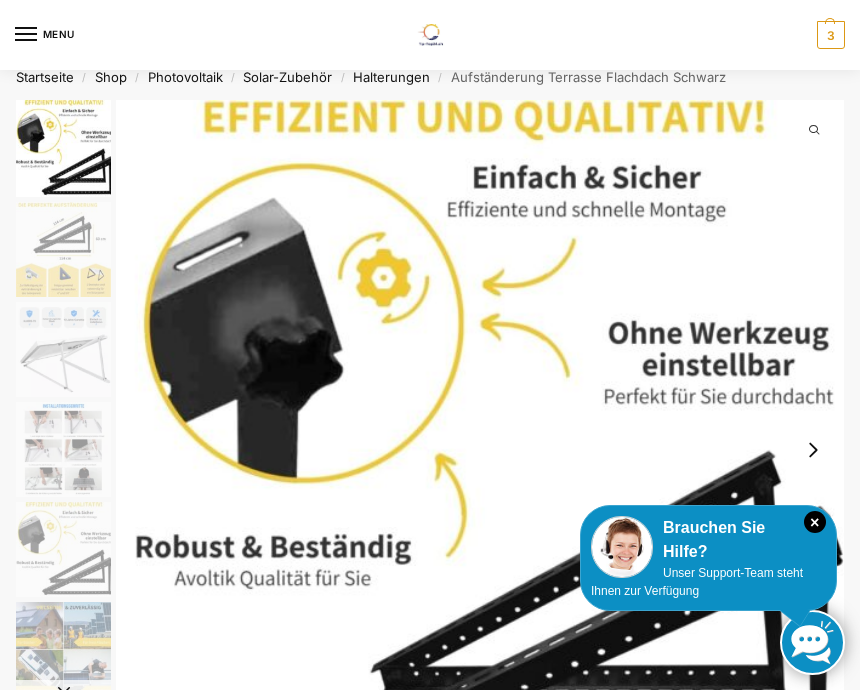 scroll, scrollTop: 0, scrollLeft: 0, axis: both 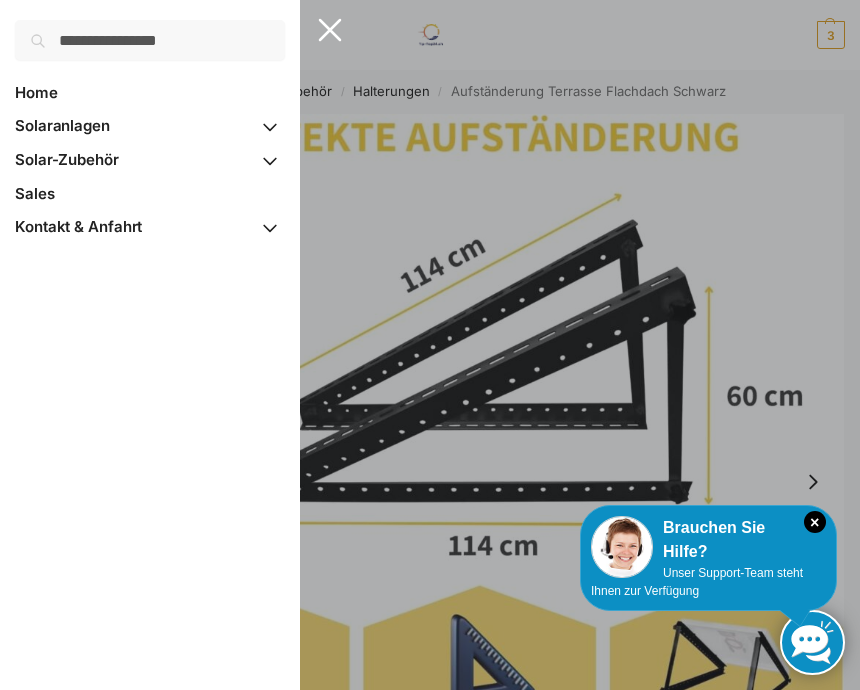 click at bounding box center [270, 127] 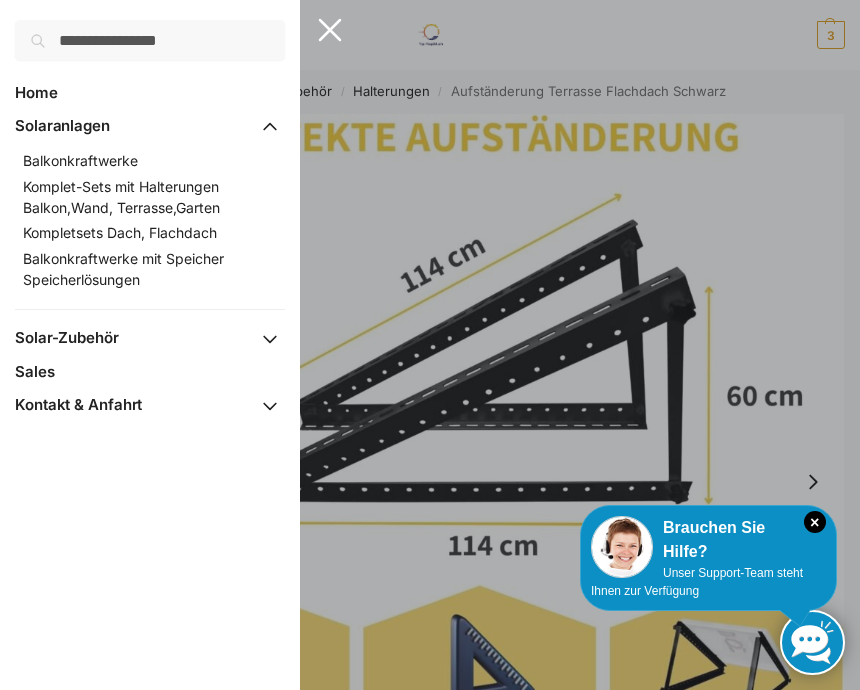 click on "Balkonkraftwerke" at bounding box center [80, 160] 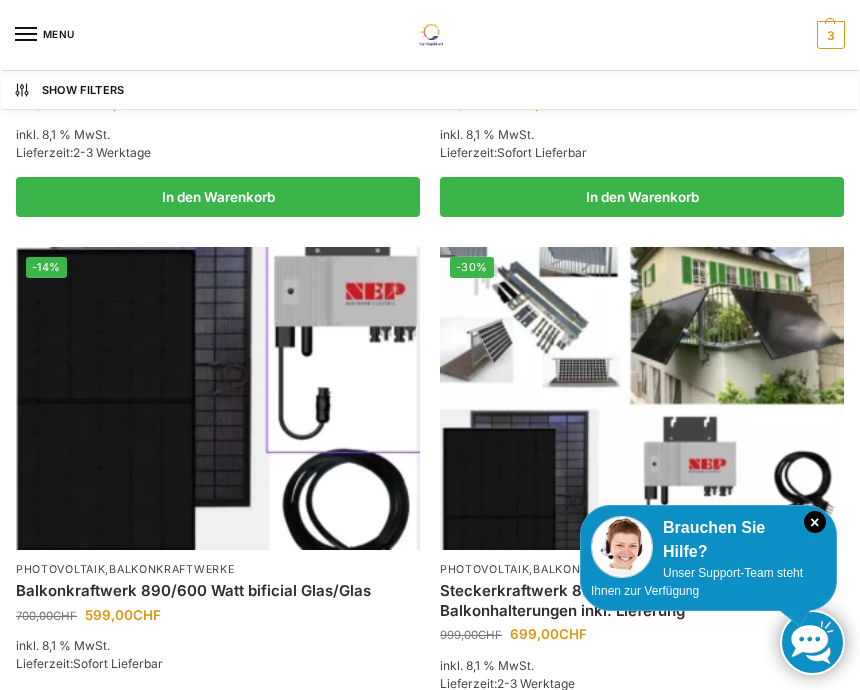 scroll, scrollTop: 1278, scrollLeft: 0, axis: vertical 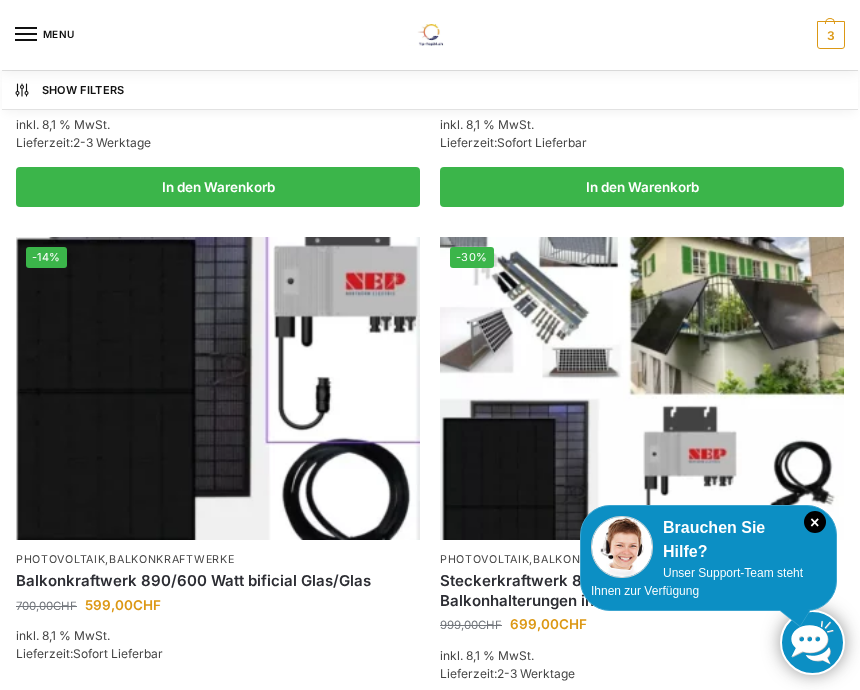 click at bounding box center (642, 388) 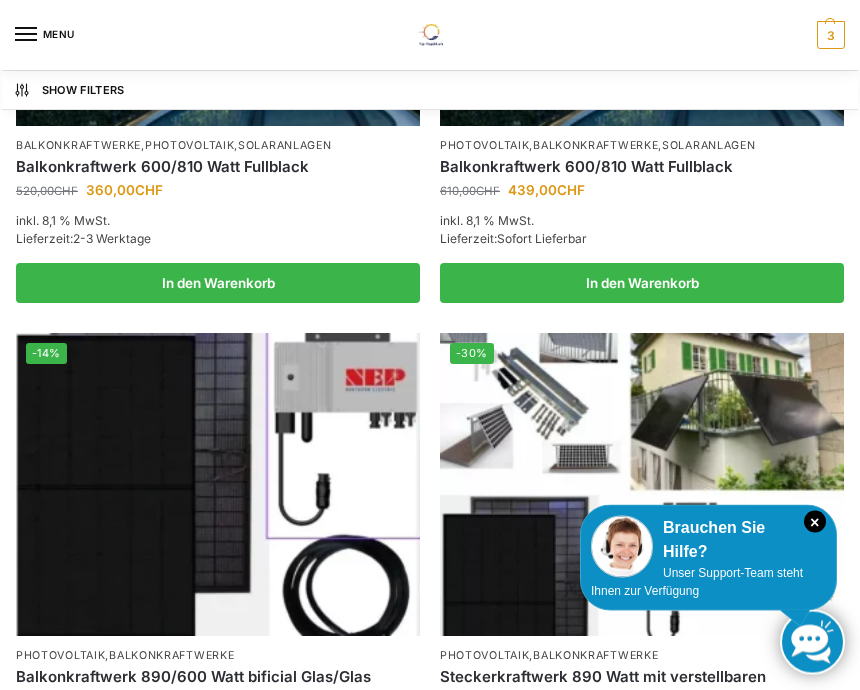 scroll, scrollTop: 1214, scrollLeft: 0, axis: vertical 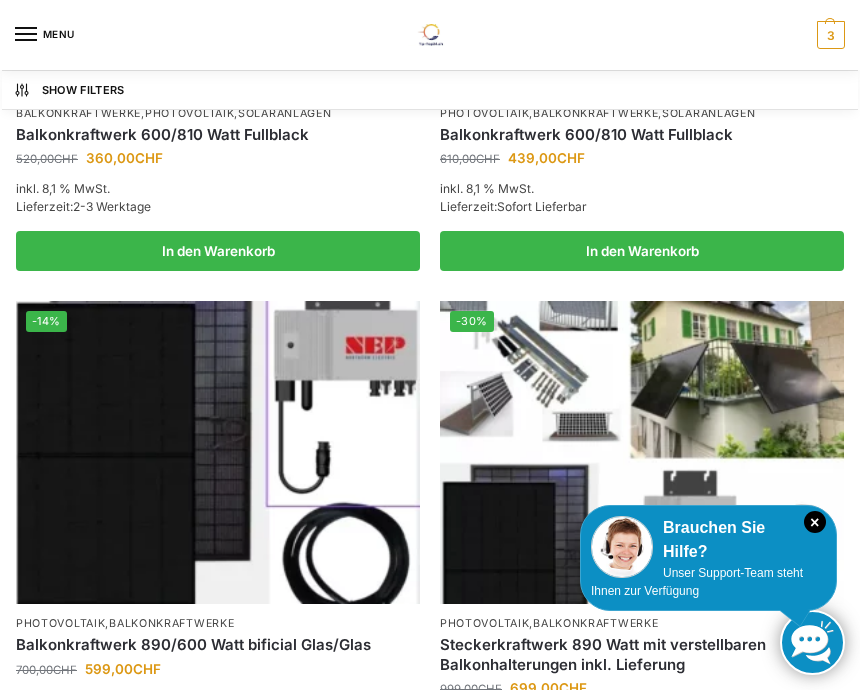 click on "Balkonkraftwerke" at bounding box center (171, 623) 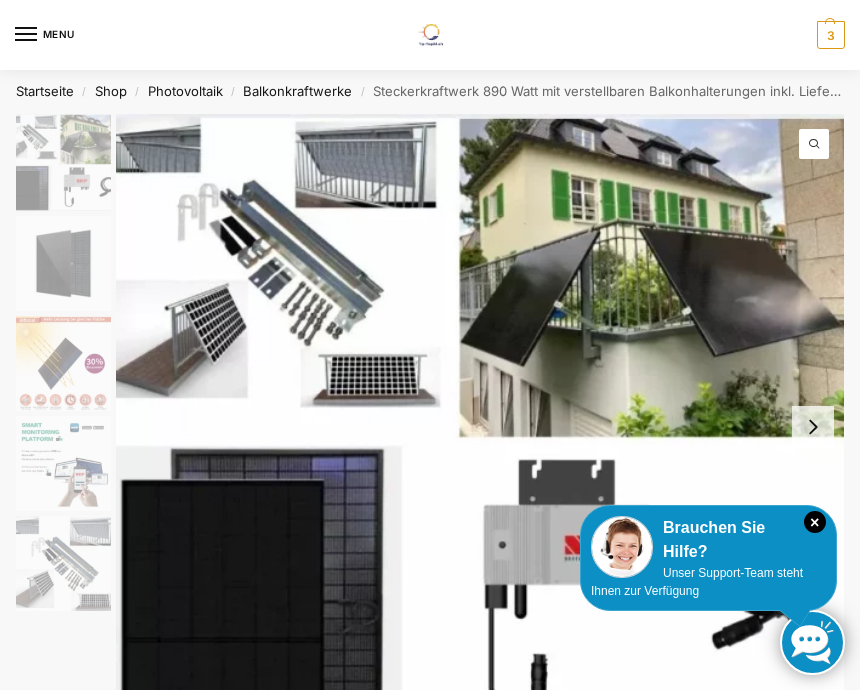 scroll, scrollTop: 0, scrollLeft: 0, axis: both 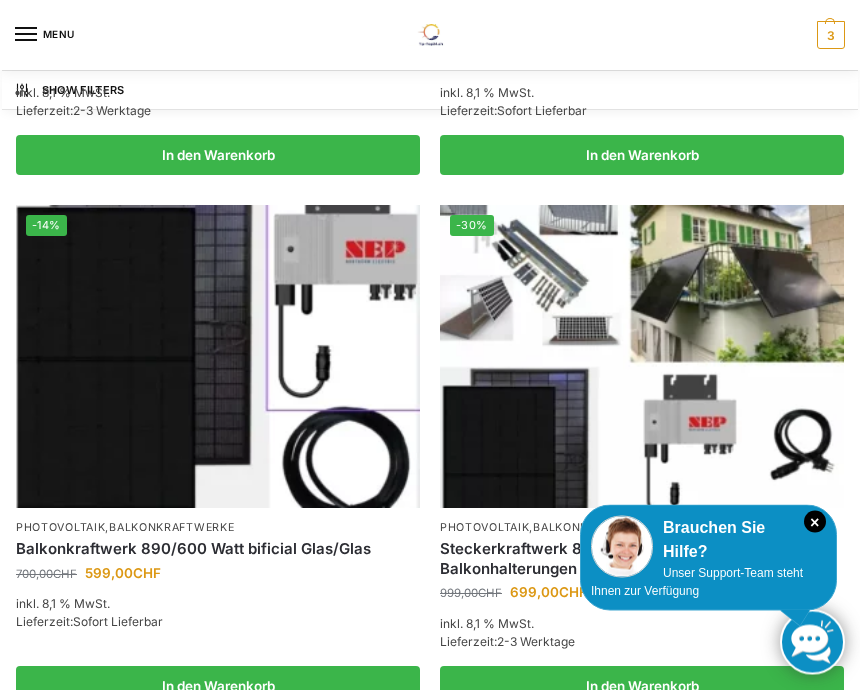 click on "Balkonkraftwerk 890/600 Watt bificial Glas/Glas" at bounding box center [218, 550] 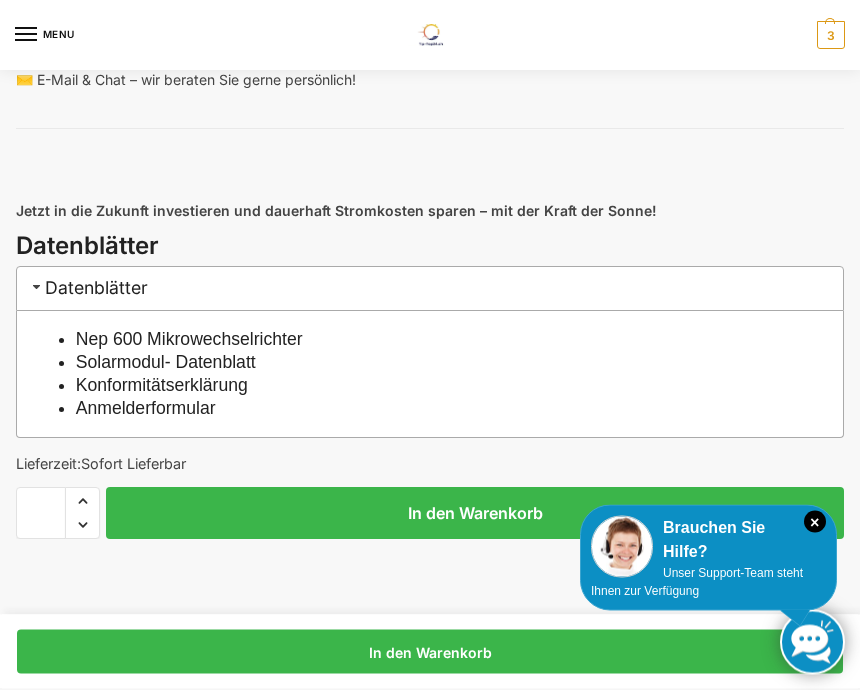 scroll, scrollTop: 2214, scrollLeft: 0, axis: vertical 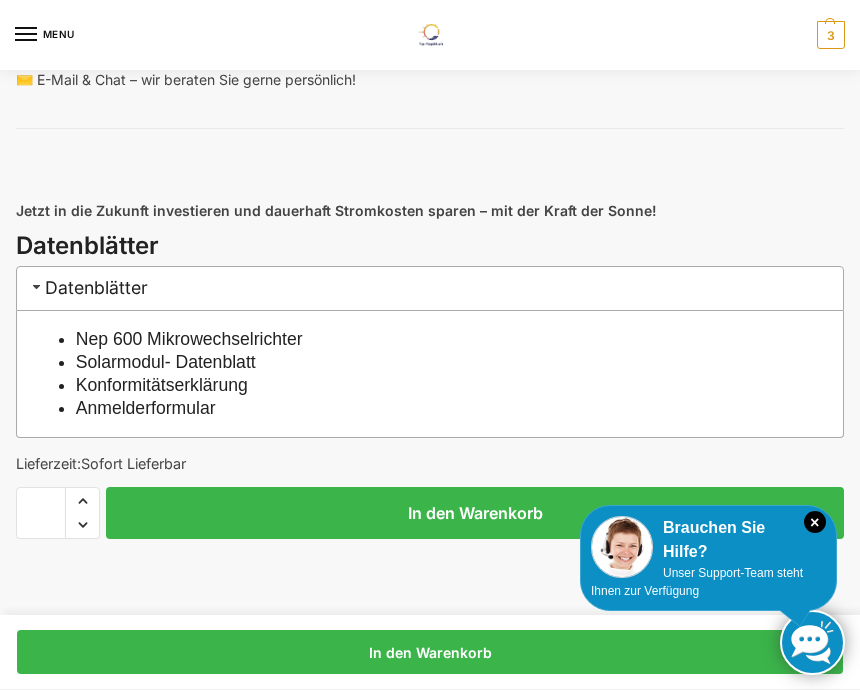 click on "Solarmodul- Datenblatt" at bounding box center (166, 362) 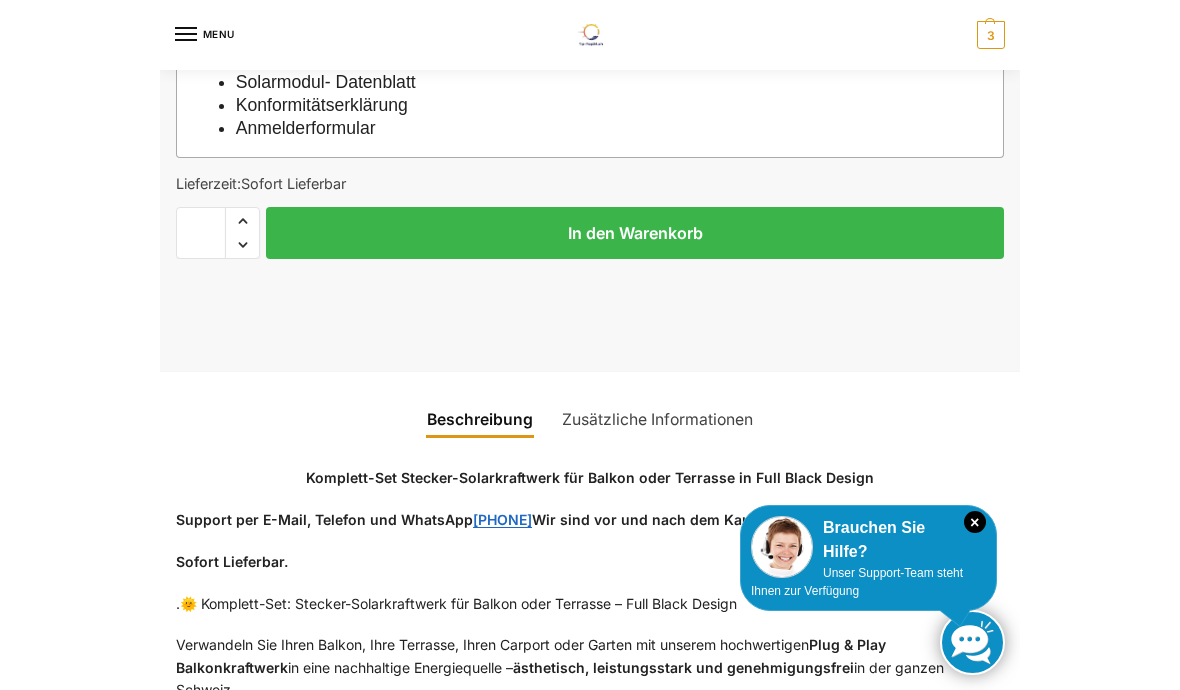 scroll, scrollTop: 91, scrollLeft: 0, axis: vertical 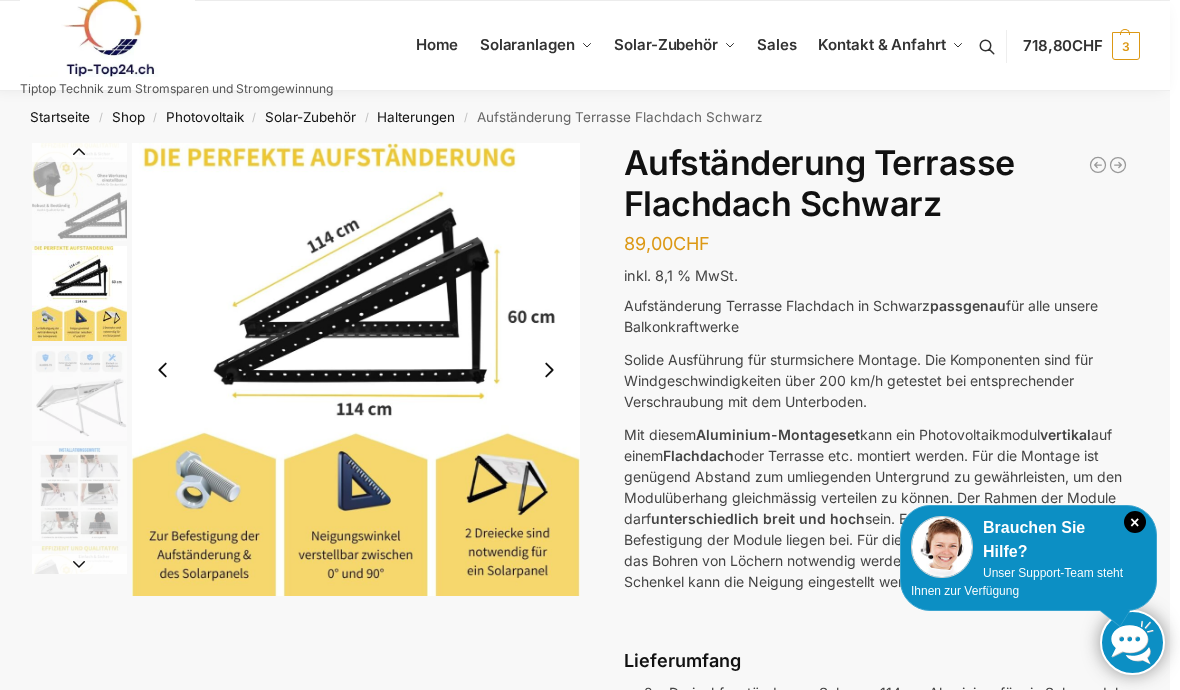click on "3" at bounding box center (1126, 46) 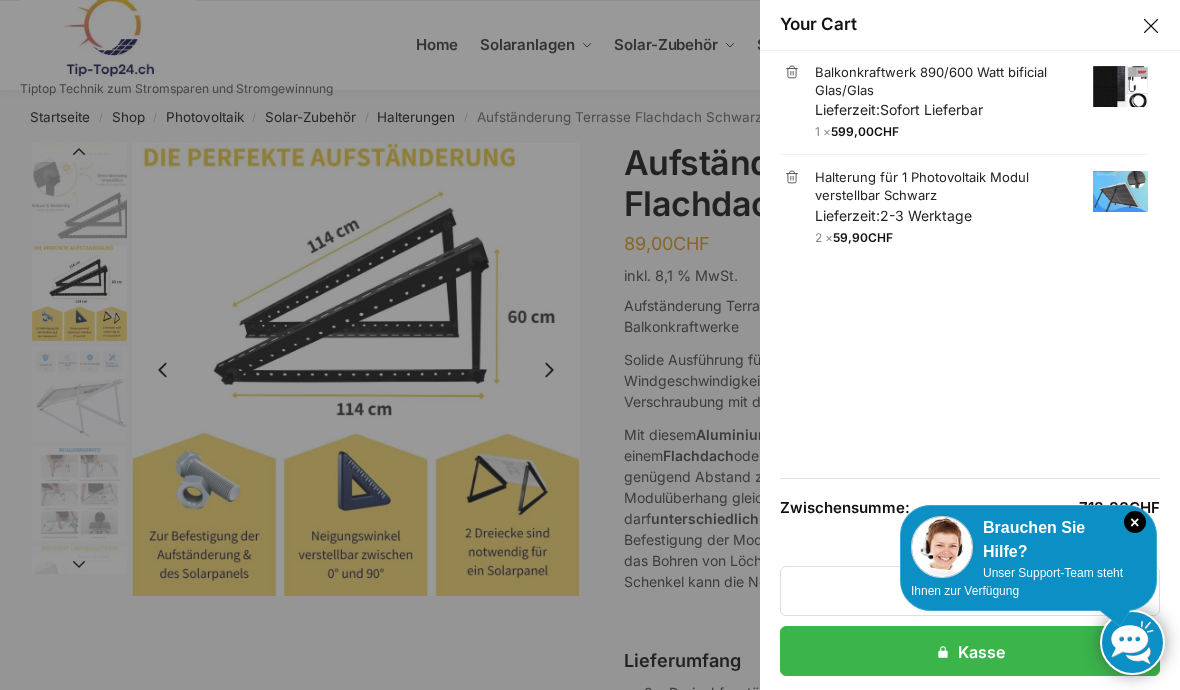 click at bounding box center (1151, 26) 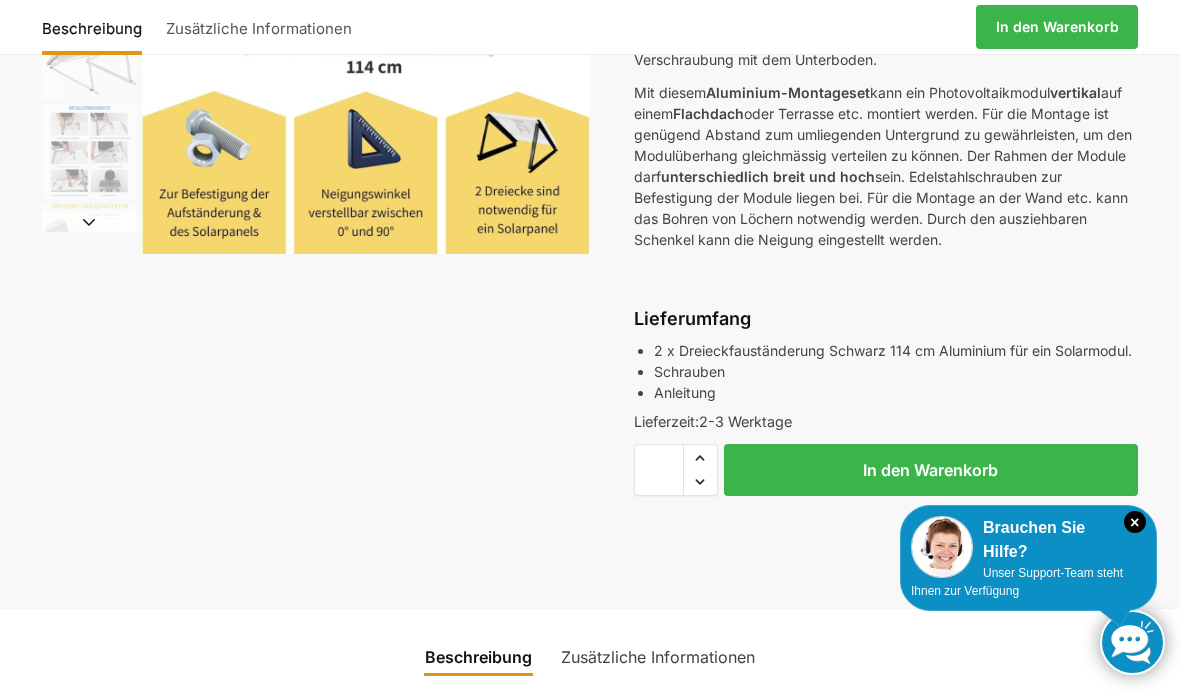 scroll, scrollTop: 351, scrollLeft: 0, axis: vertical 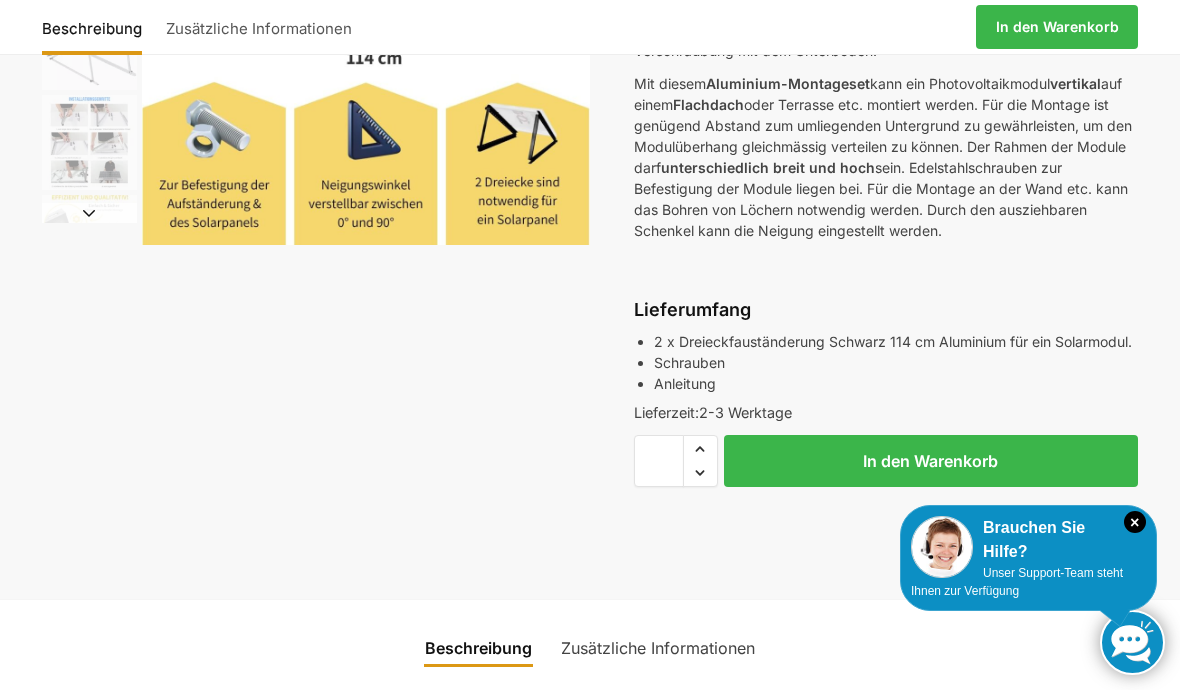 click on "In den Warenkorb" at bounding box center (931, 461) 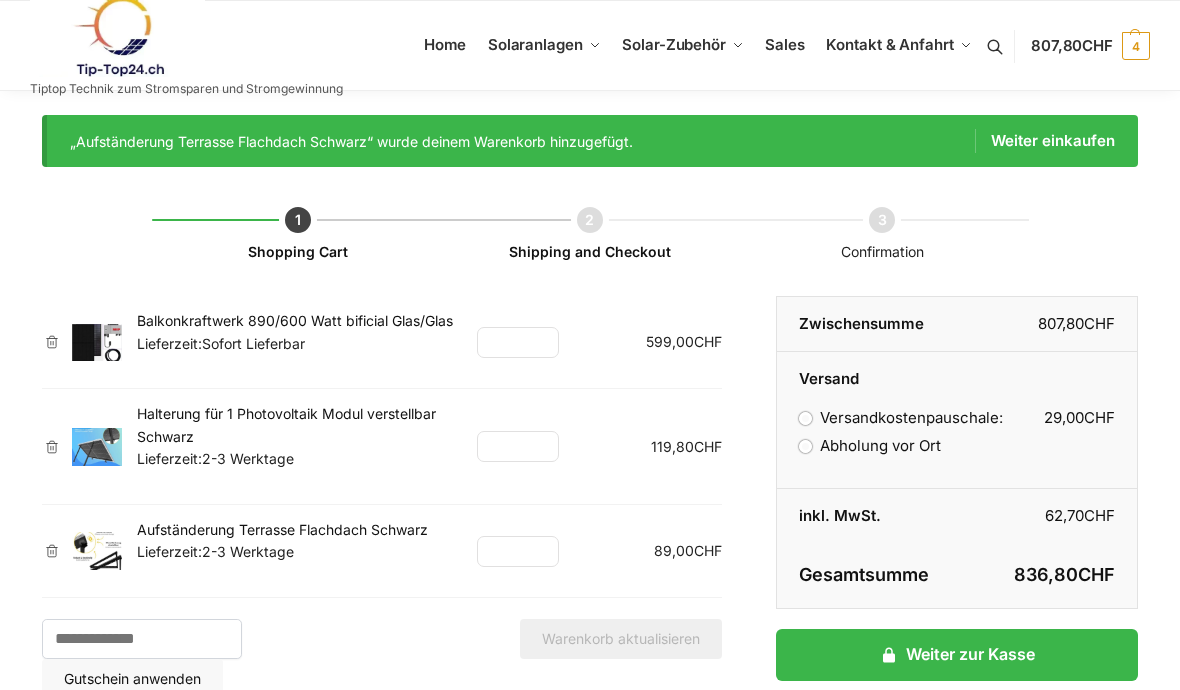 scroll, scrollTop: 0, scrollLeft: 0, axis: both 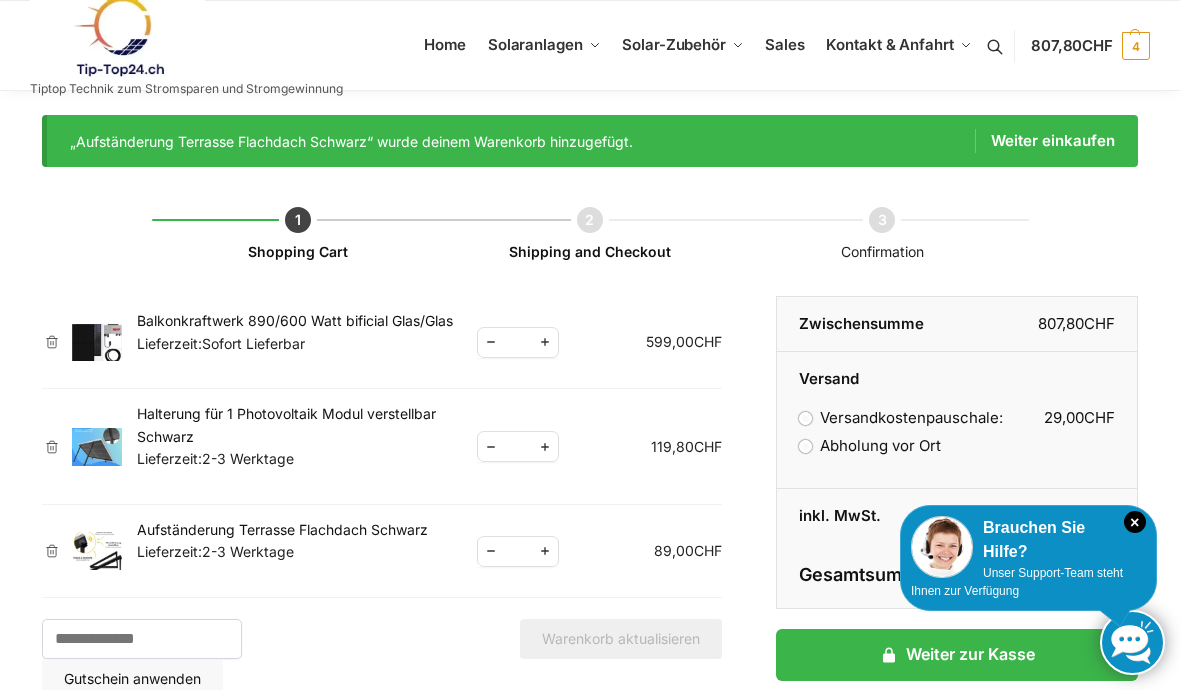 click at bounding box center [545, 342] 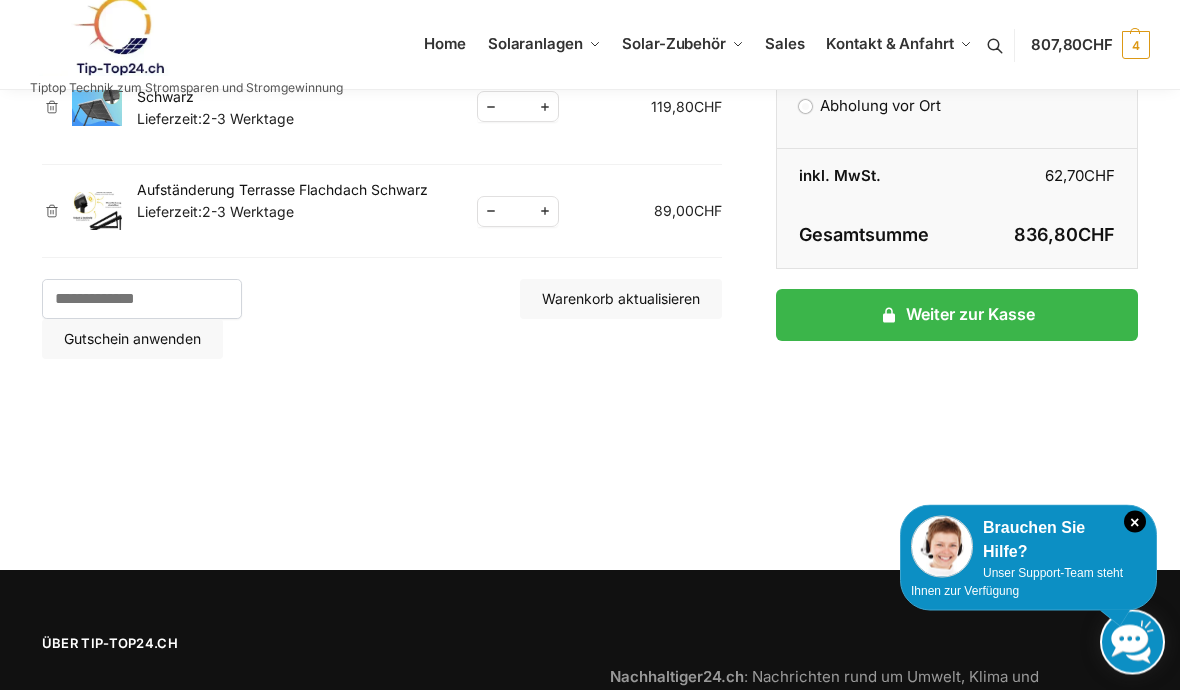 scroll, scrollTop: 341, scrollLeft: 0, axis: vertical 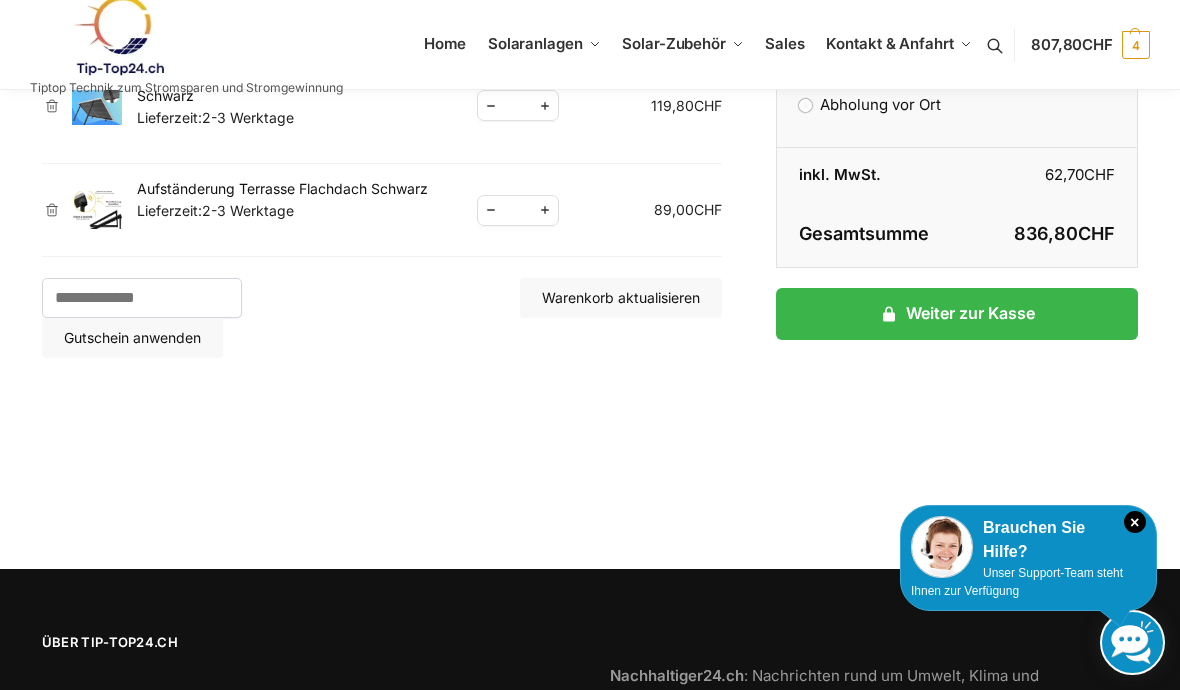 click on "Warenkorb aktualisieren" at bounding box center [621, 298] 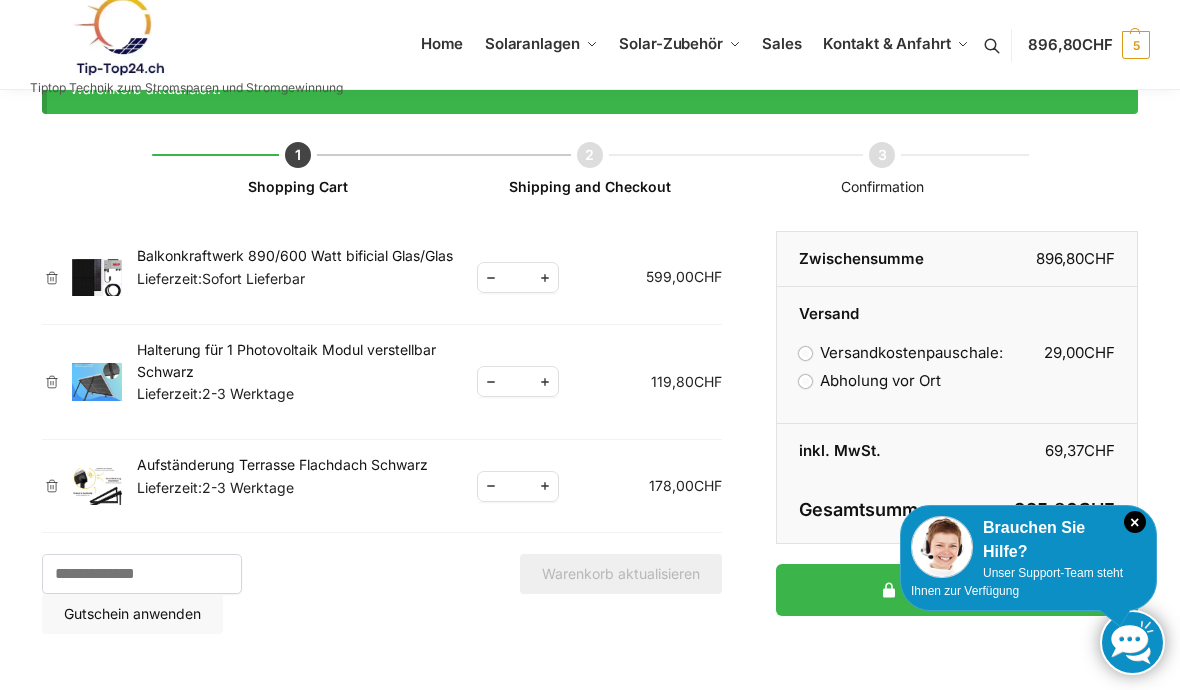 scroll, scrollTop: 23, scrollLeft: 0, axis: vertical 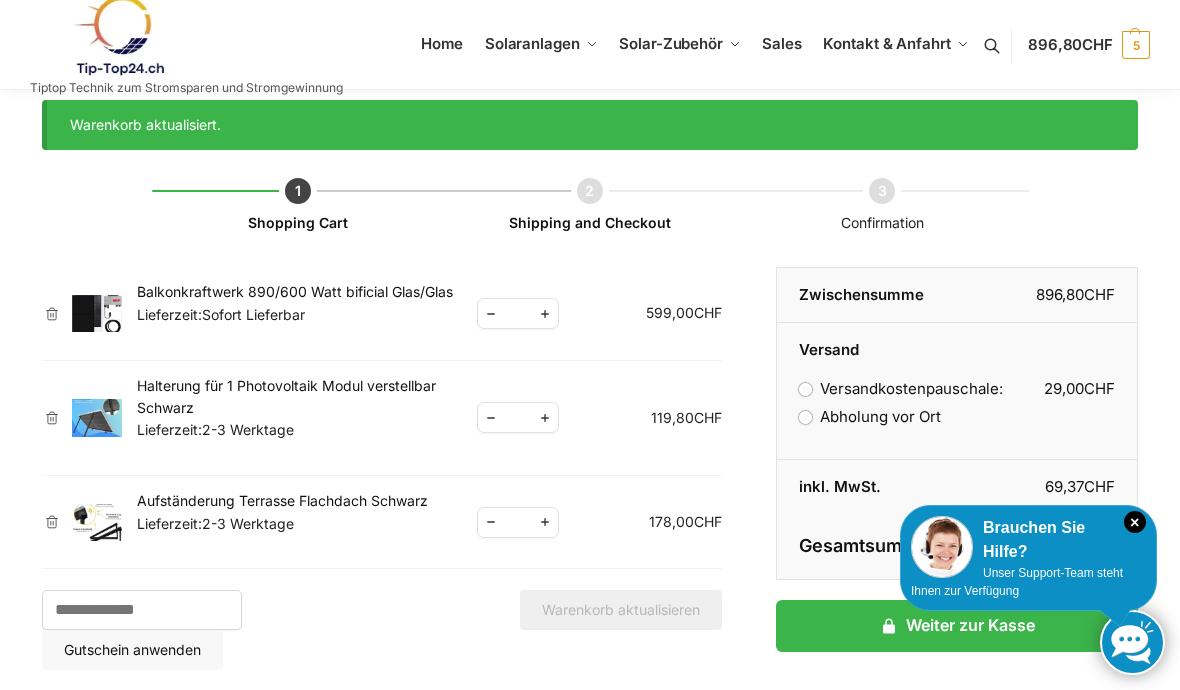 click on "×" at bounding box center [52, 418] 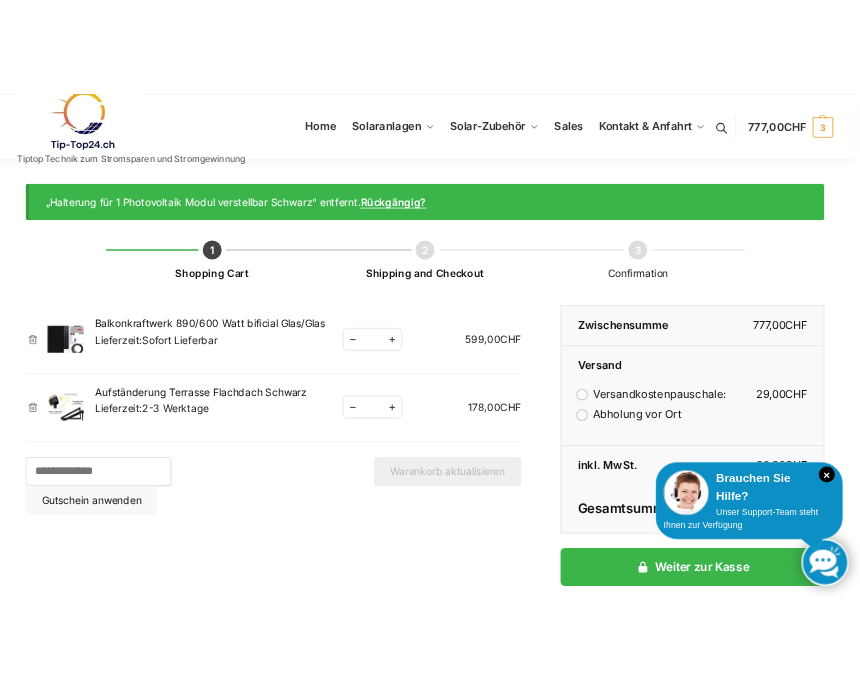 scroll, scrollTop: 0, scrollLeft: 0, axis: both 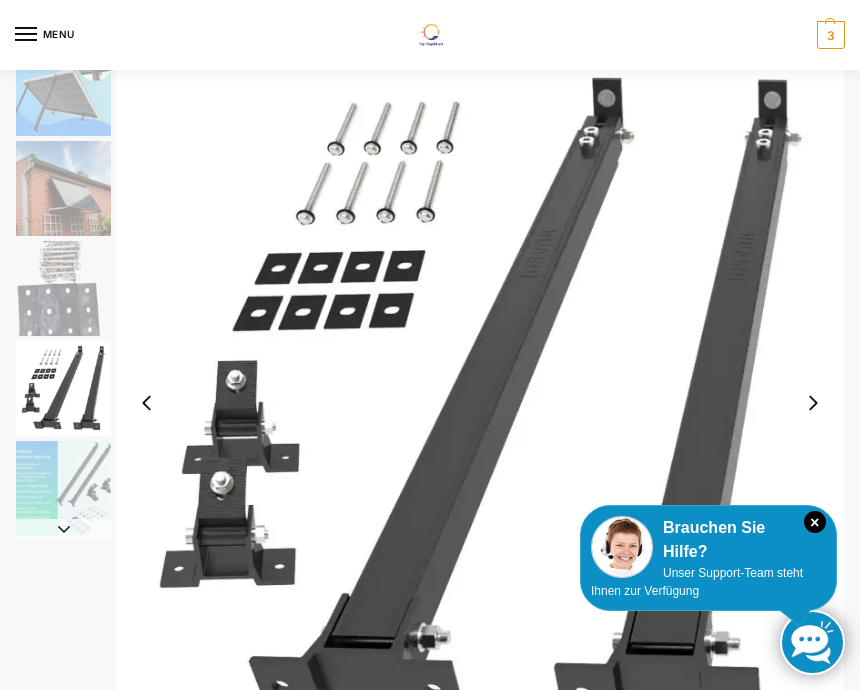click at bounding box center [63, 188] 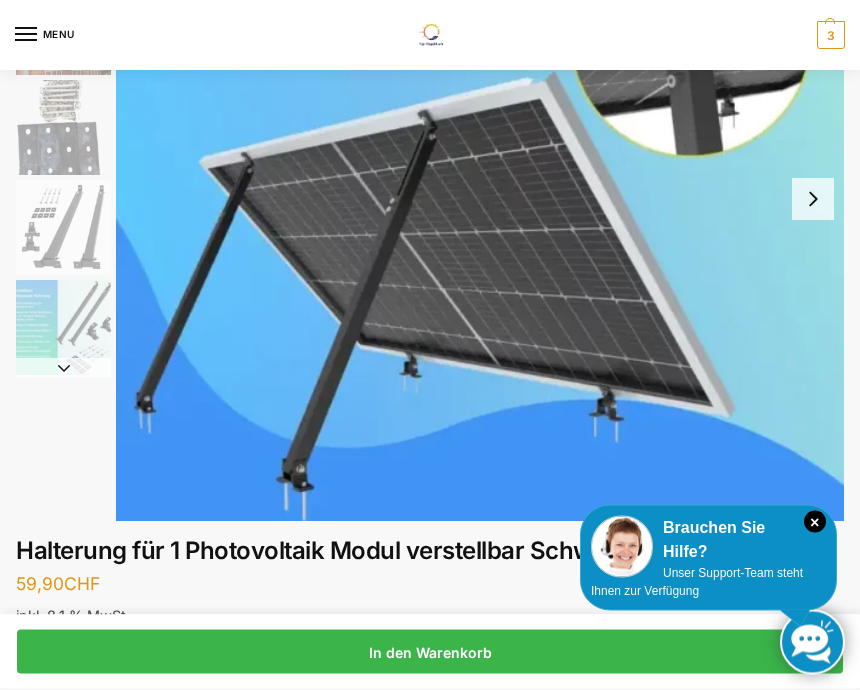 scroll, scrollTop: 202, scrollLeft: 0, axis: vertical 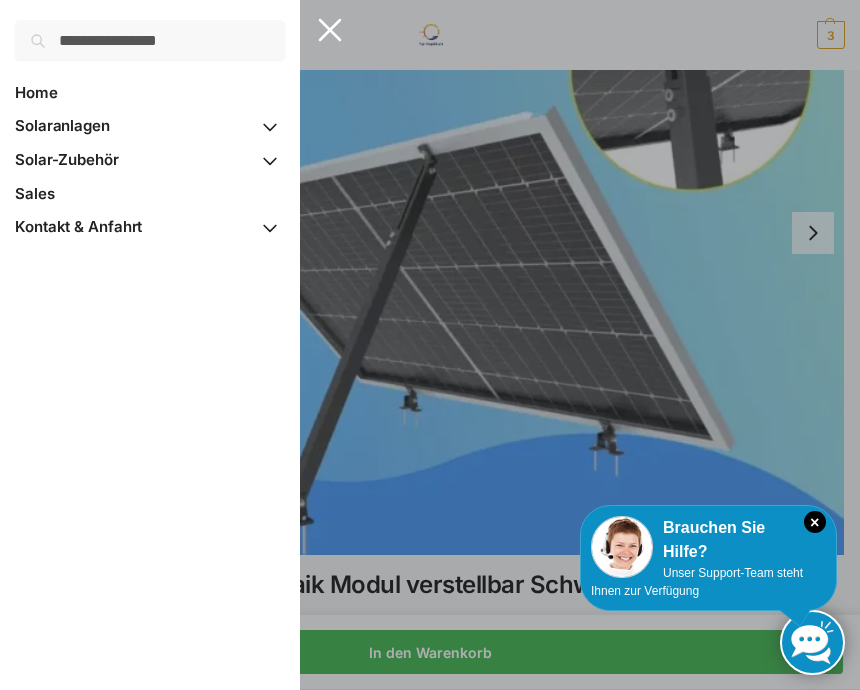 click at bounding box center [270, 160] 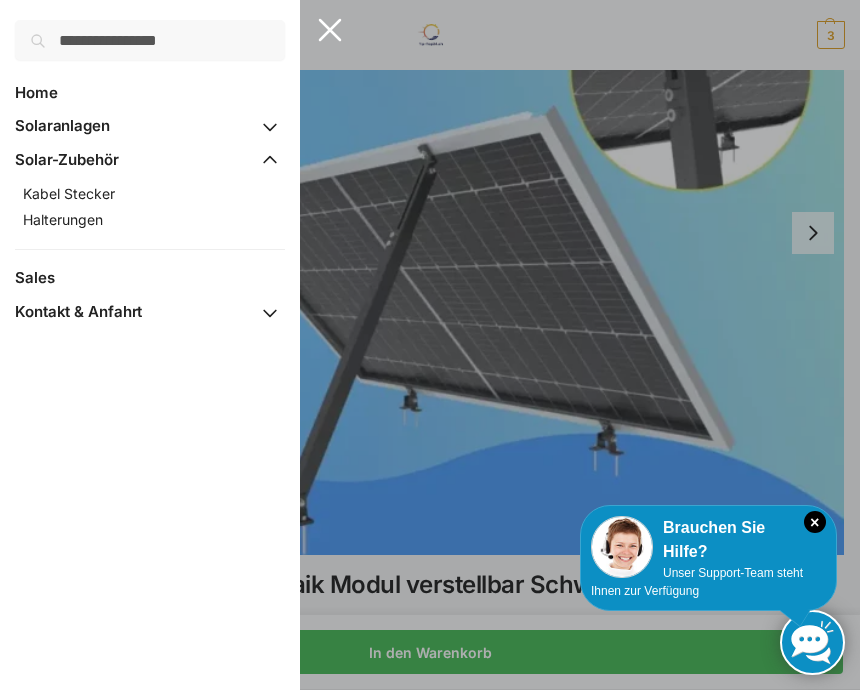 click on "Halterungen" at bounding box center [134, 220] 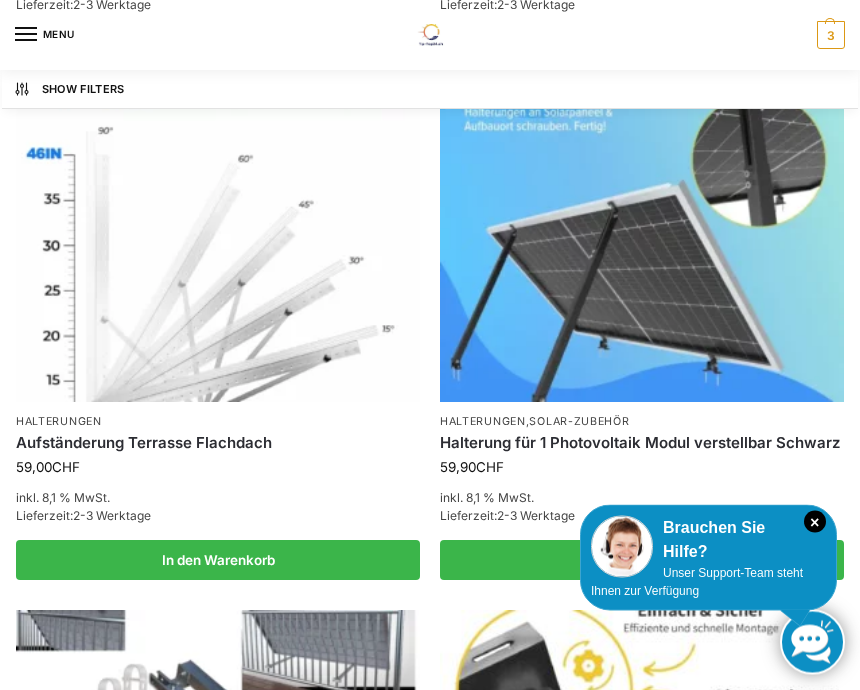 scroll, scrollTop: 2657, scrollLeft: 0, axis: vertical 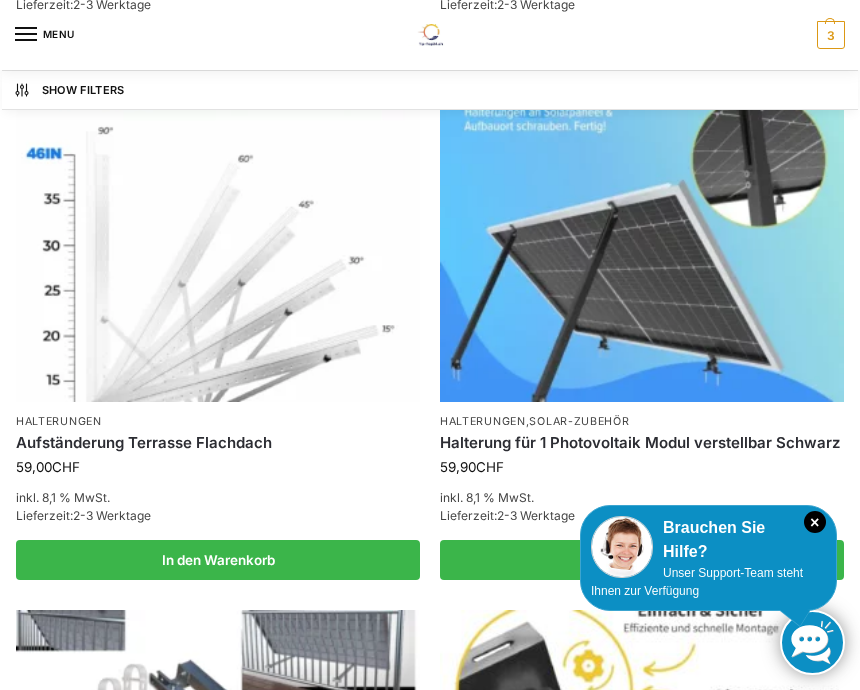 click at bounding box center (218, 250) 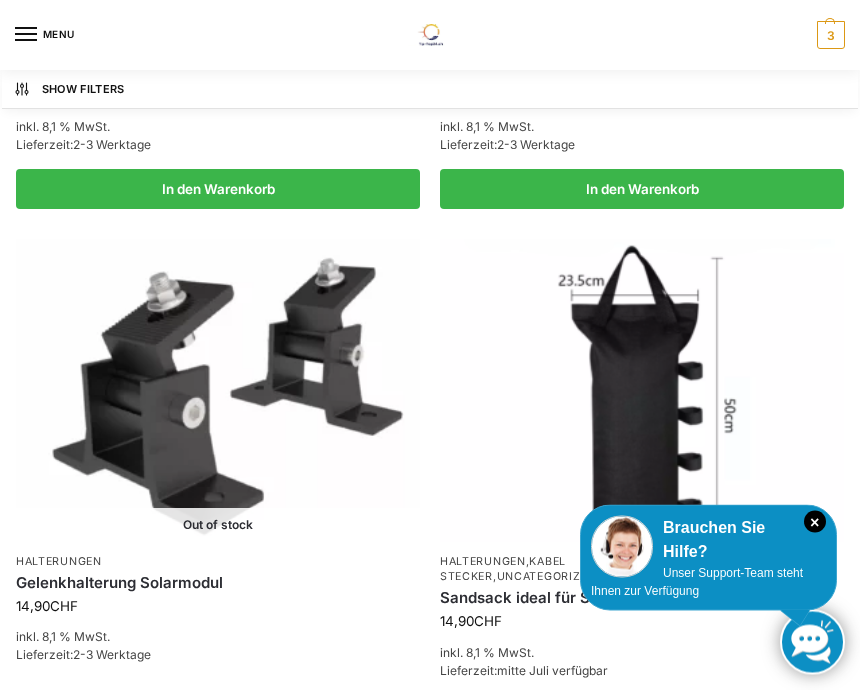 scroll, scrollTop: 1481, scrollLeft: 0, axis: vertical 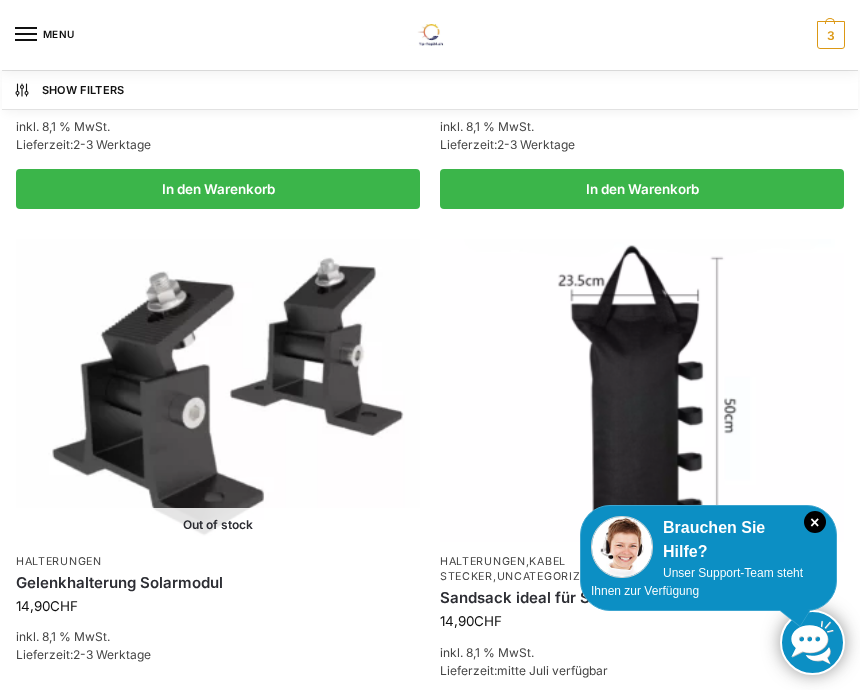 click at bounding box center [218, 390] 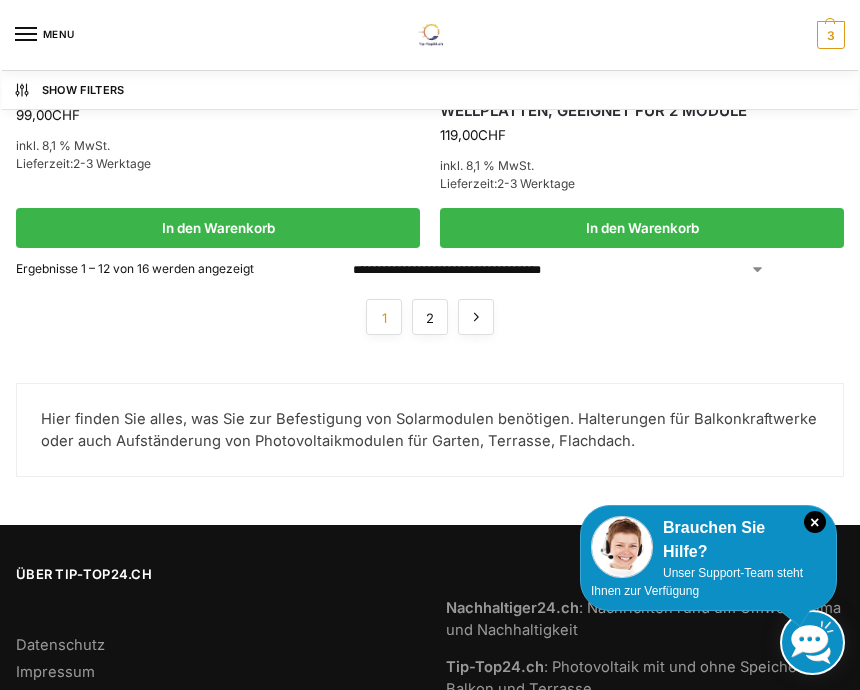 scroll, scrollTop: 4036, scrollLeft: 0, axis: vertical 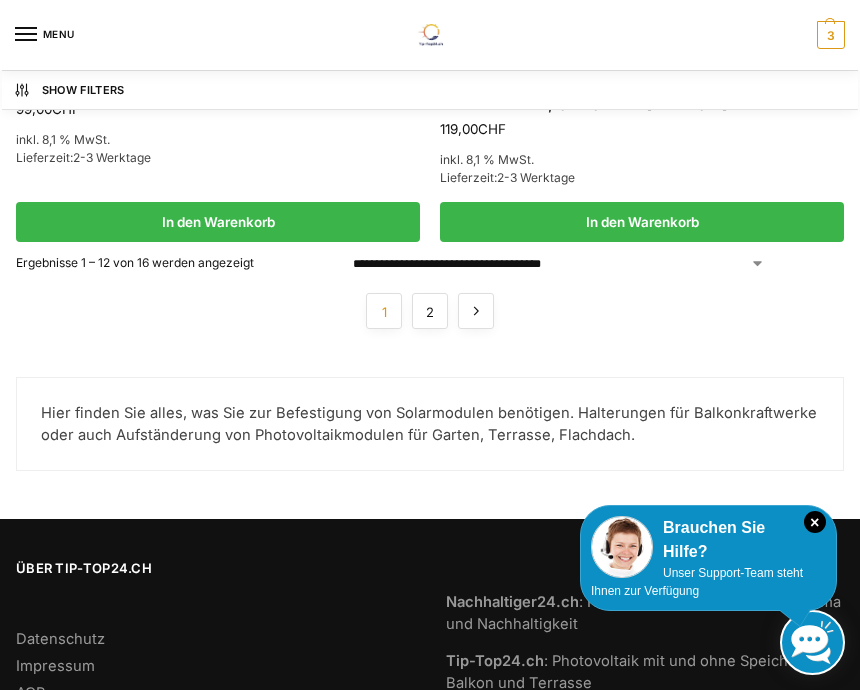 click on "2" at bounding box center (430, 311) 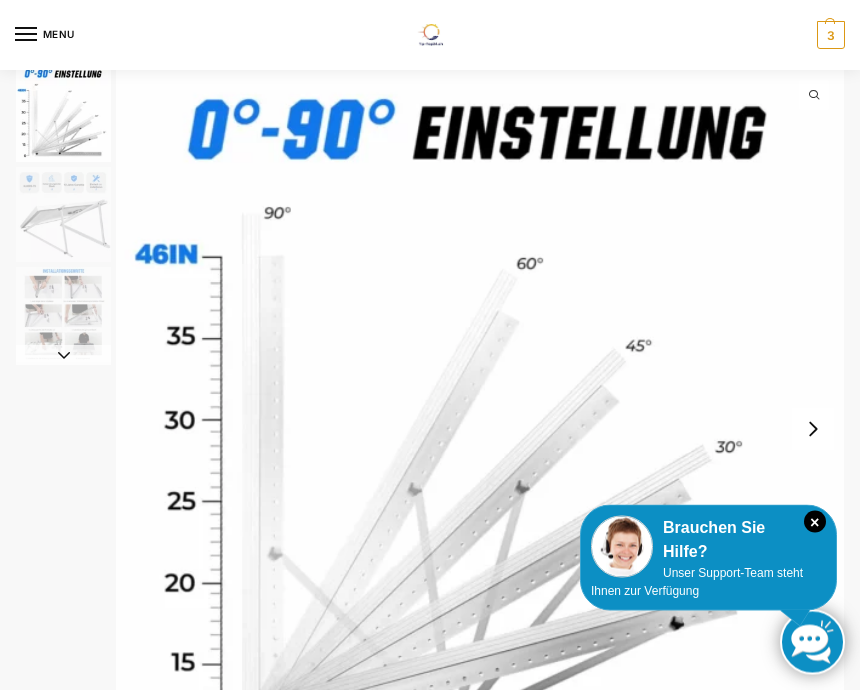 scroll, scrollTop: 0, scrollLeft: 0, axis: both 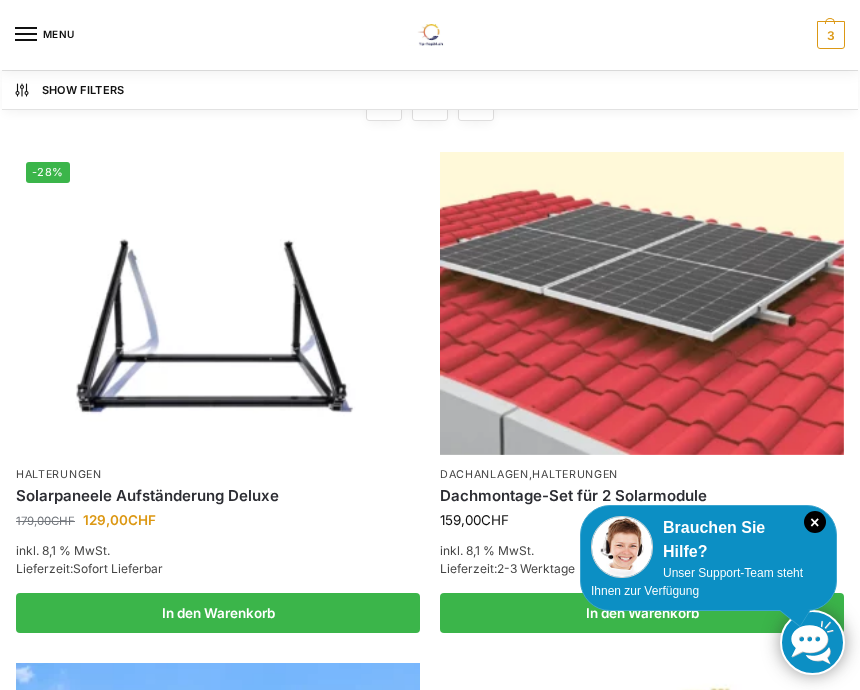 click at bounding box center (218, 303) 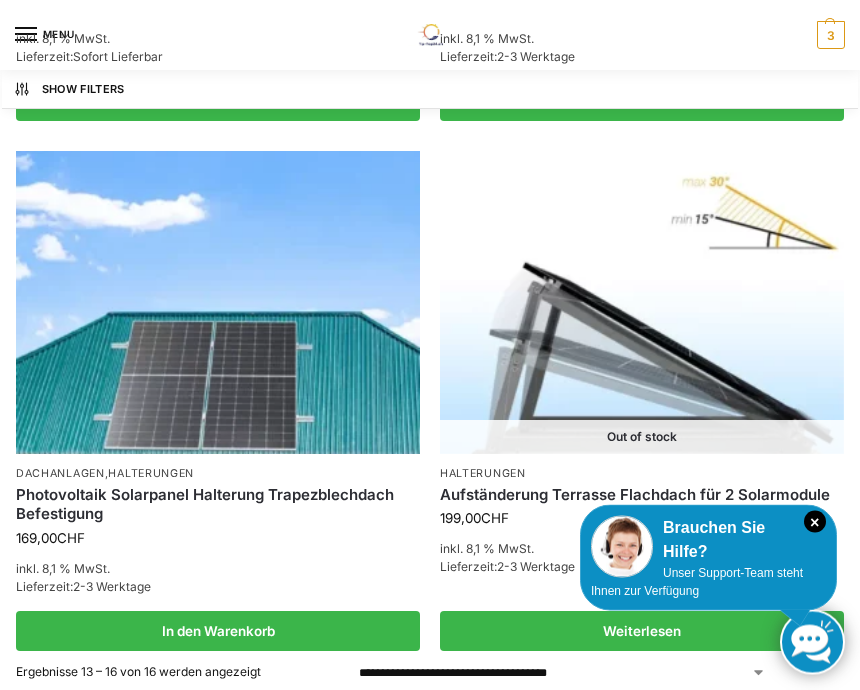 scroll, scrollTop: 1576, scrollLeft: 0, axis: vertical 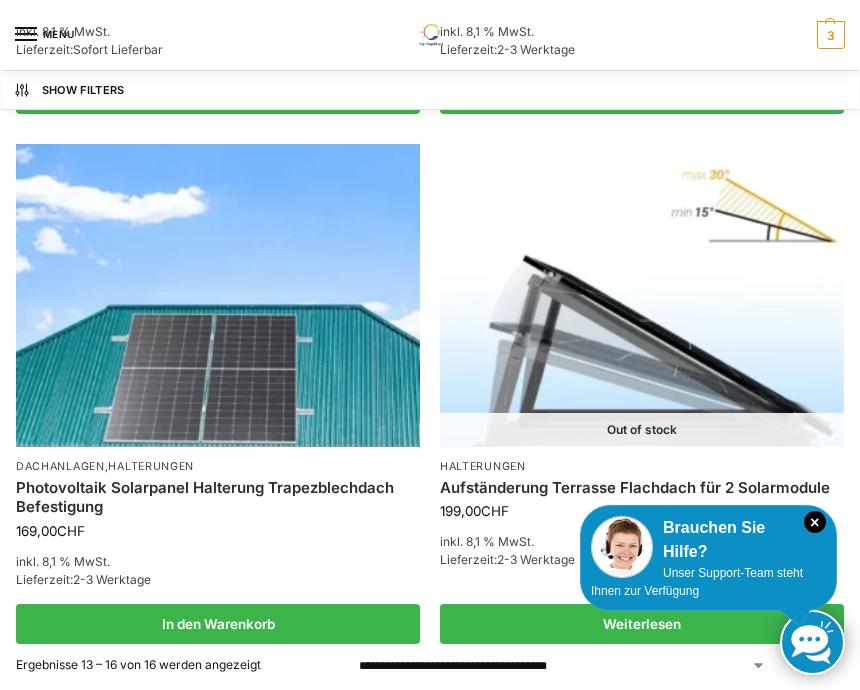click on "Aufständerung Terrasse Flachdach für 2 Solarmodule" at bounding box center [642, 488] 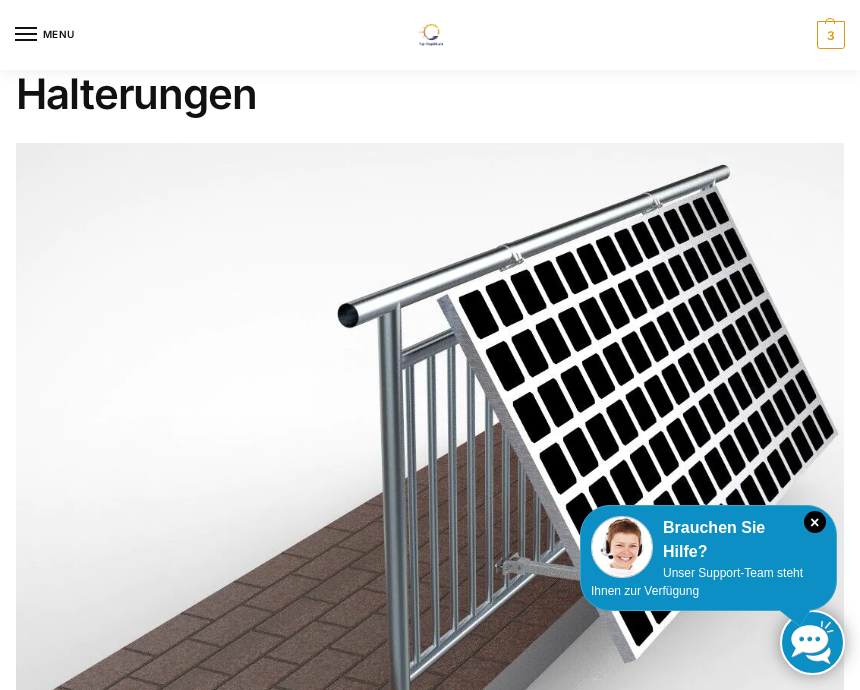scroll, scrollTop: 0, scrollLeft: 0, axis: both 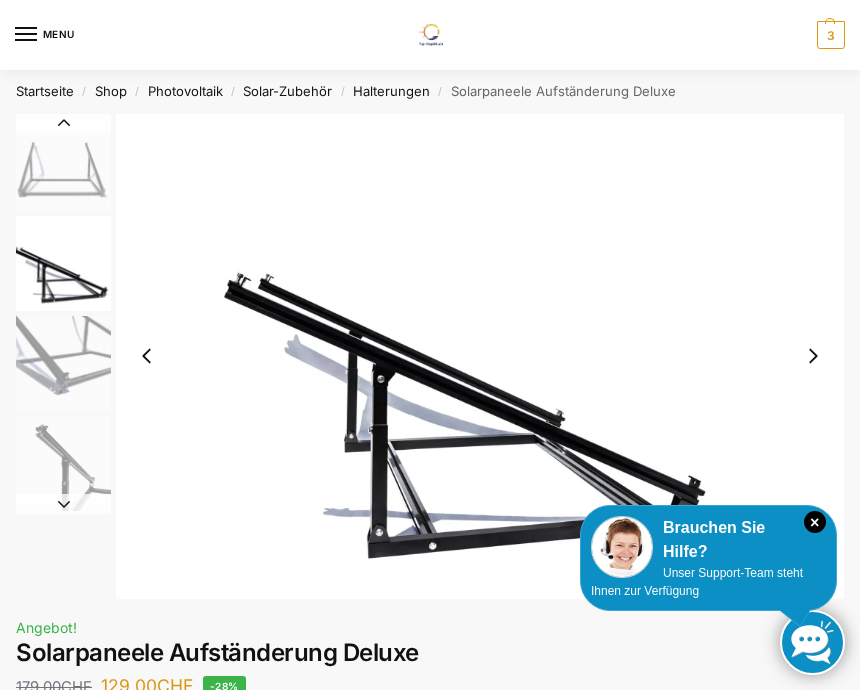 click at bounding box center [813, 356] 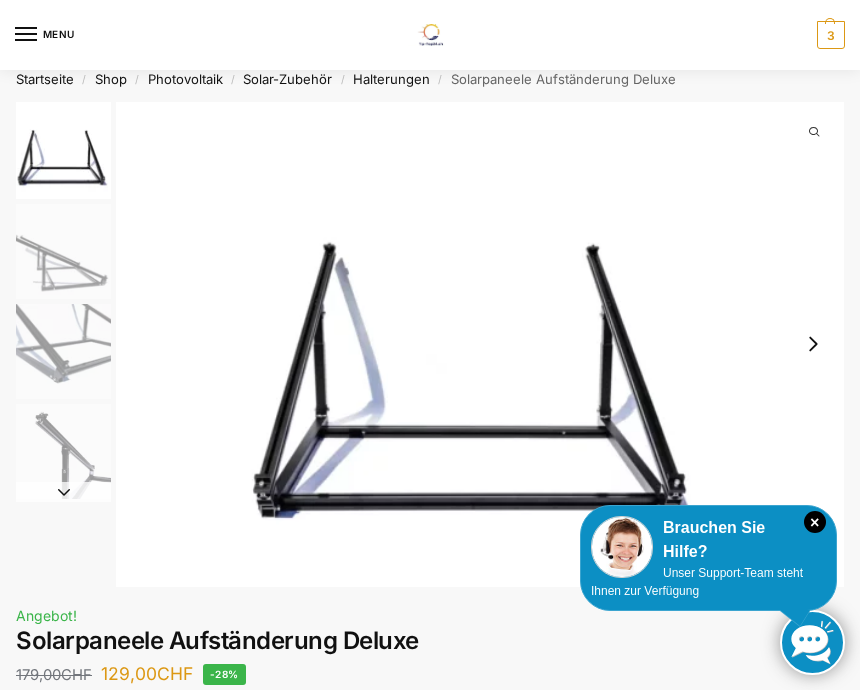 scroll, scrollTop: 0, scrollLeft: 0, axis: both 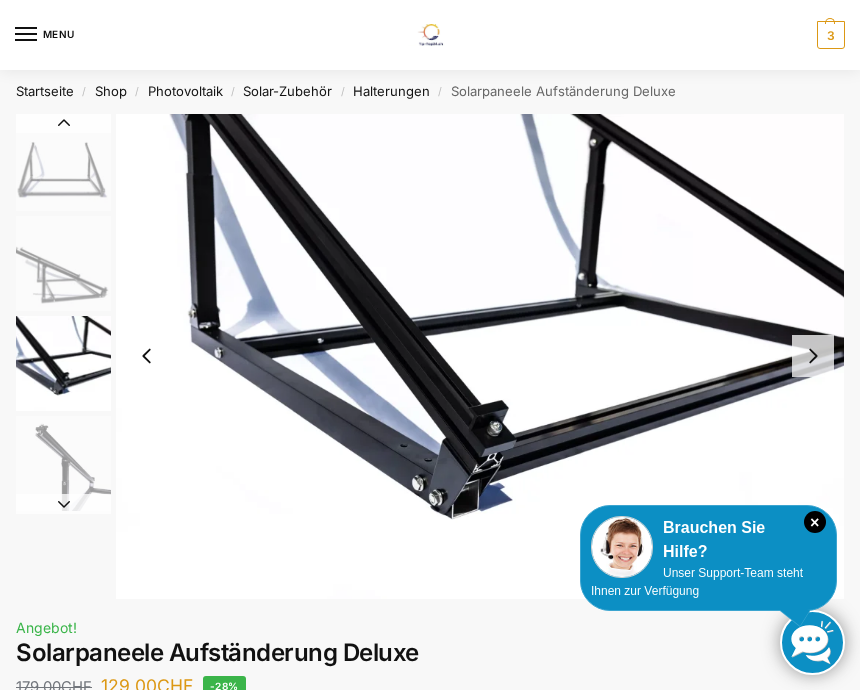 click at bounding box center [63, 363] 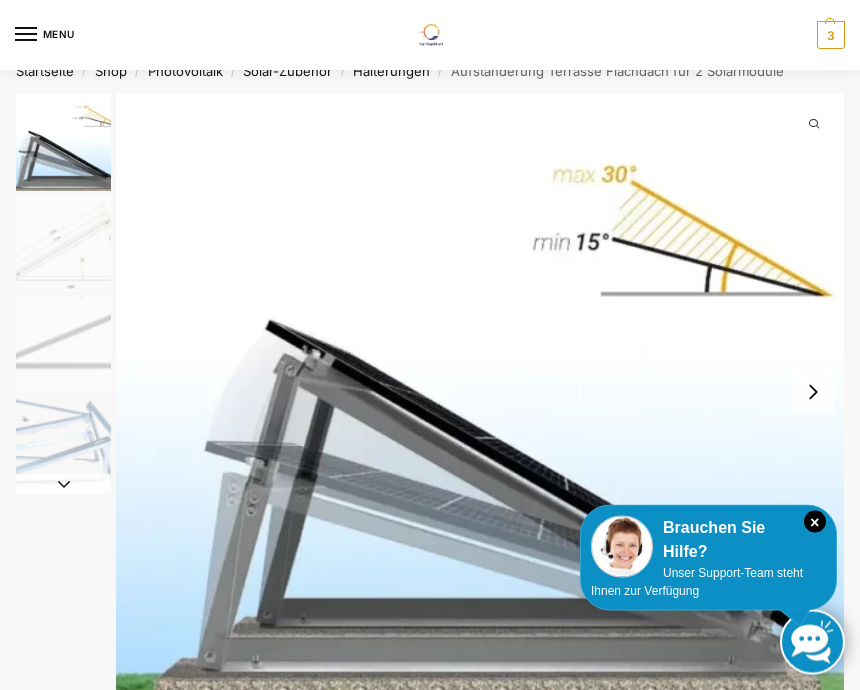 scroll, scrollTop: 0, scrollLeft: 0, axis: both 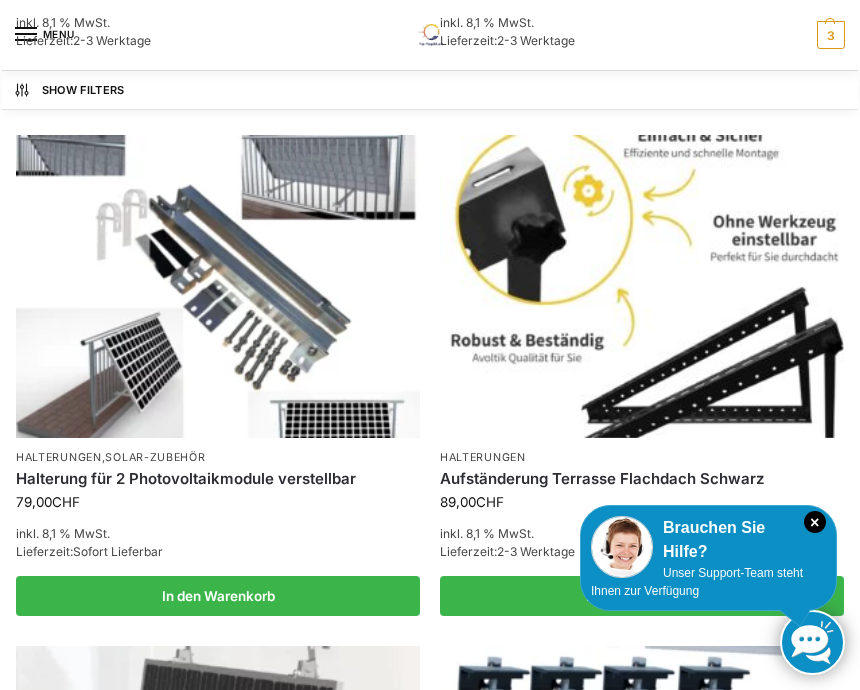 click on "Skip to navigation
Skip to content
Your Cart
×
Balkonkraftwerk 890/600 Watt bificial Glas/Glas Lieferzeit:  Sofort Lieferbar
1 ×  599,00  CHF
×
Aufständerung Terrasse Flachdach Schwarz Lieferzeit:  2-3 Werktage
2 ×  89,00  CHF
Zwischensumme:   777,00  CHF
inkl. MwSt.:  60,39  CHF
Warenkorb anzeigen Kasse
MENU
Tiptop Technik zum Stromsparen und Stromgewinnung
Suche nach:
Suchen
777,00  CHF
3" at bounding box center [430, -720] 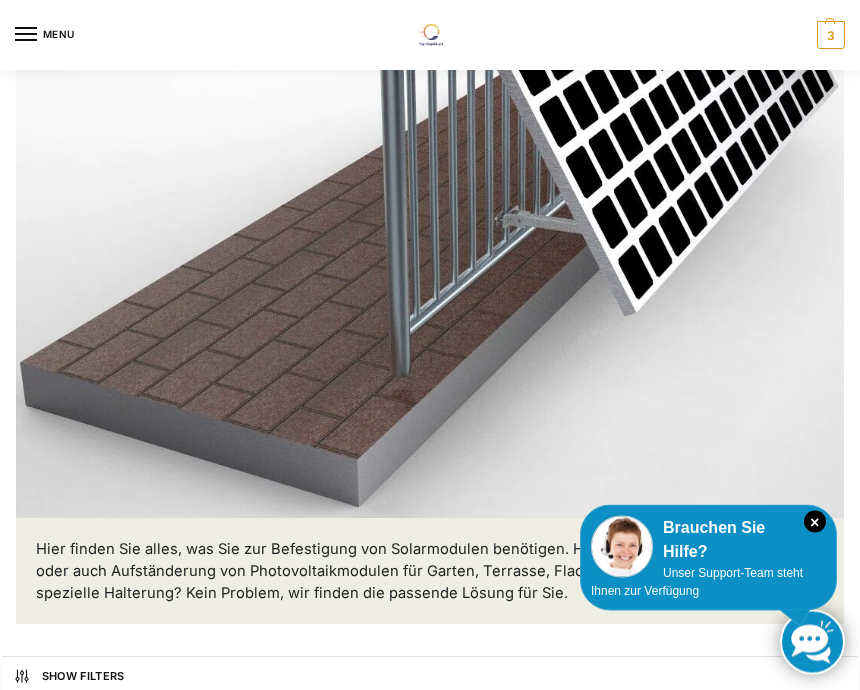 scroll, scrollTop: 392, scrollLeft: 0, axis: vertical 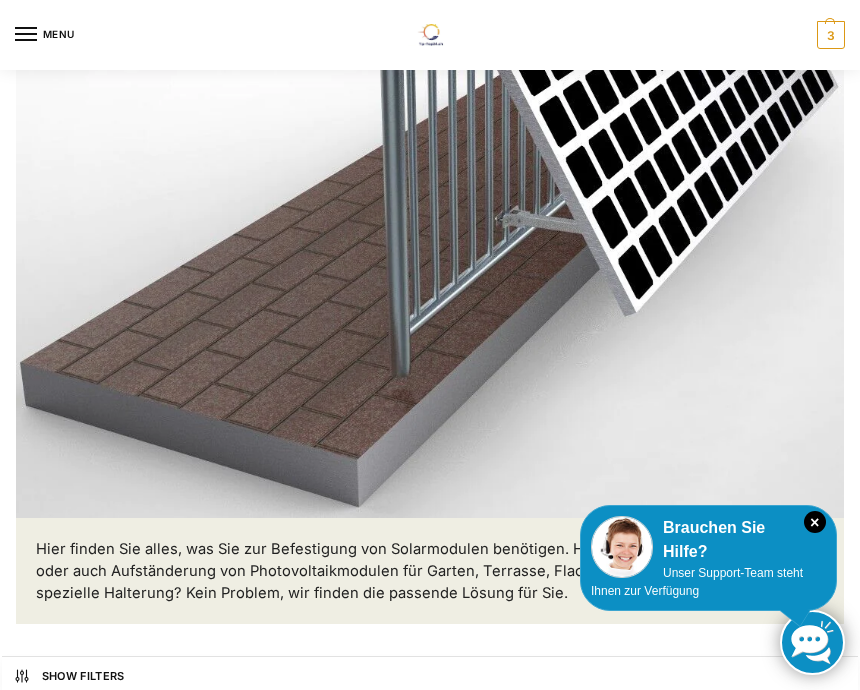 click at bounding box center [430, 157] 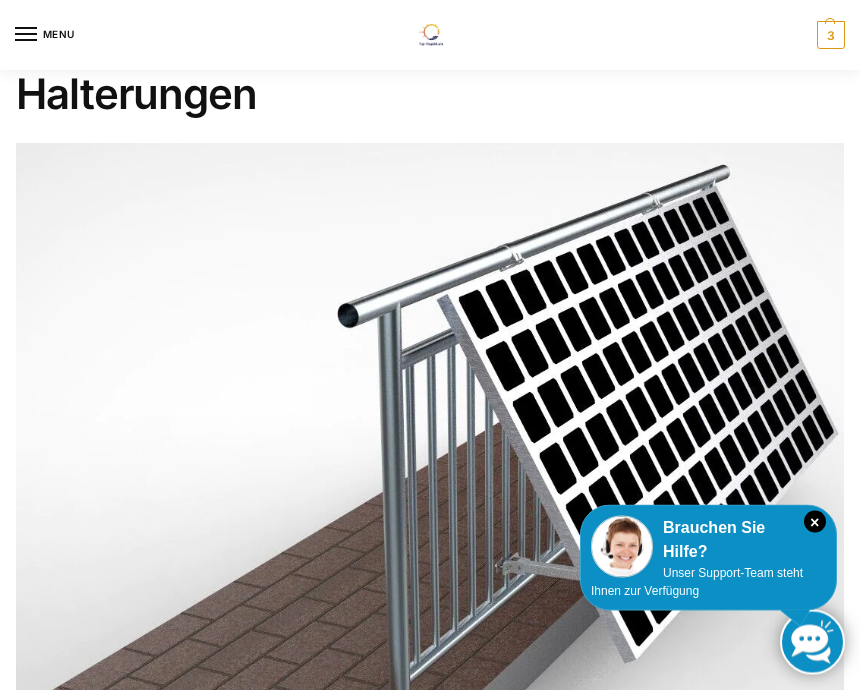 scroll, scrollTop: 0, scrollLeft: 0, axis: both 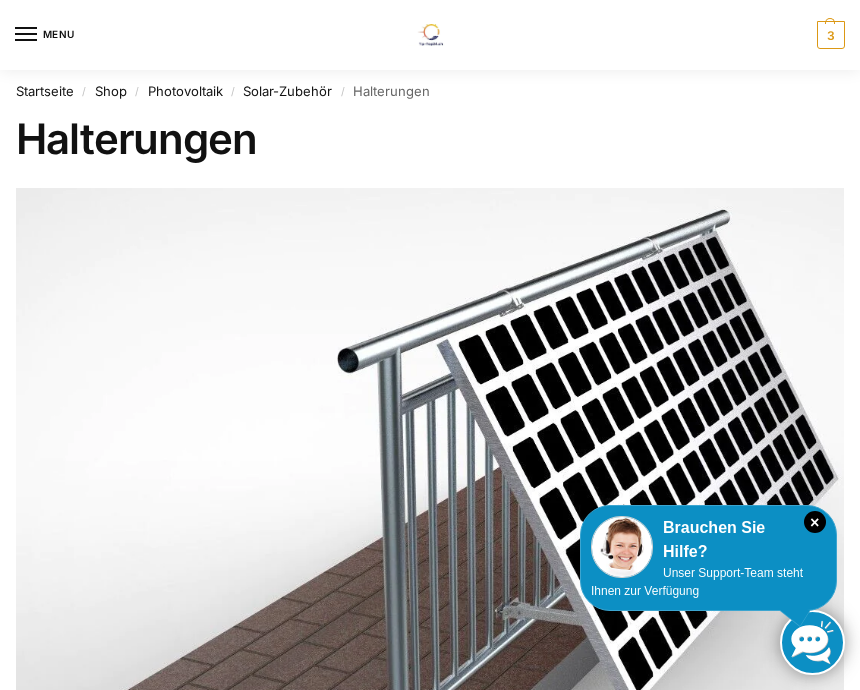 click on "3" at bounding box center (831, 35) 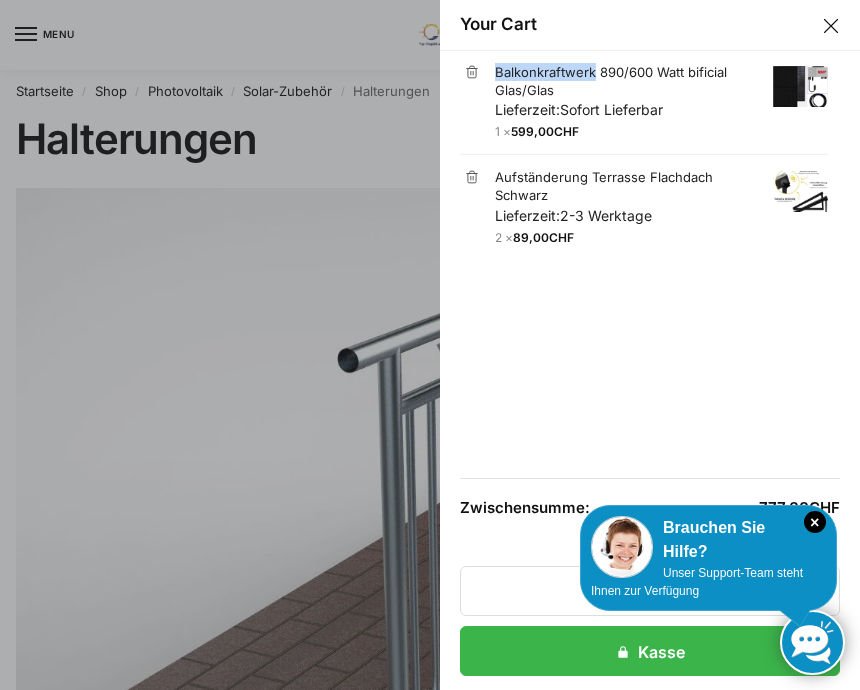 click on "×
Balkonkraftwerk 890/600 Watt bificial Glas/Glas Lieferzeit:  Sofort Lieferbar
1 ×  599,00  CHF
×
Aufständerung Terrasse Flachdach Schwarz Lieferzeit:  2-3 Werktage
2 ×  89,00  CHF" at bounding box center [650, 264] 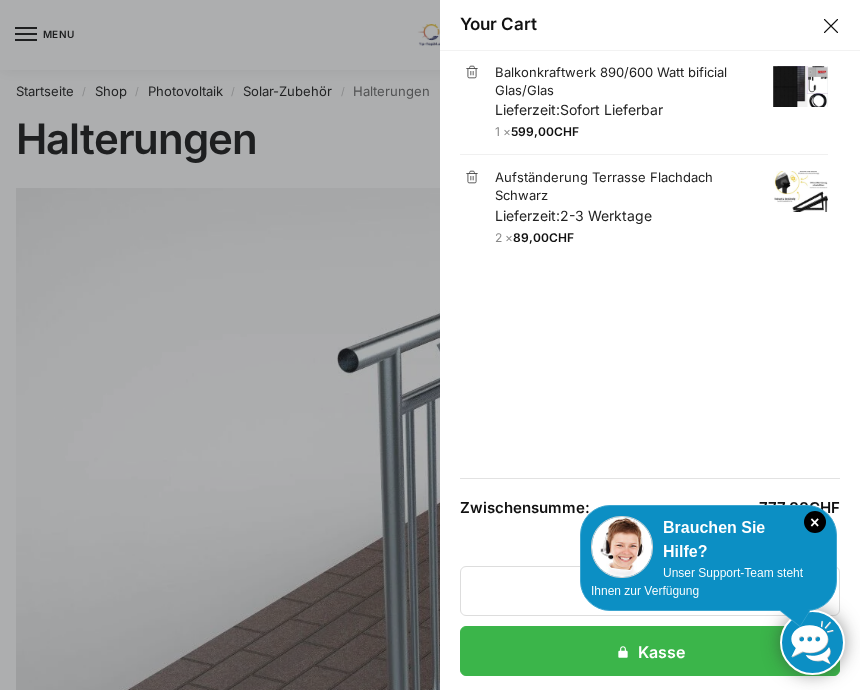 click on "Brauchen Sie Hilfe?" at bounding box center (708, 540) 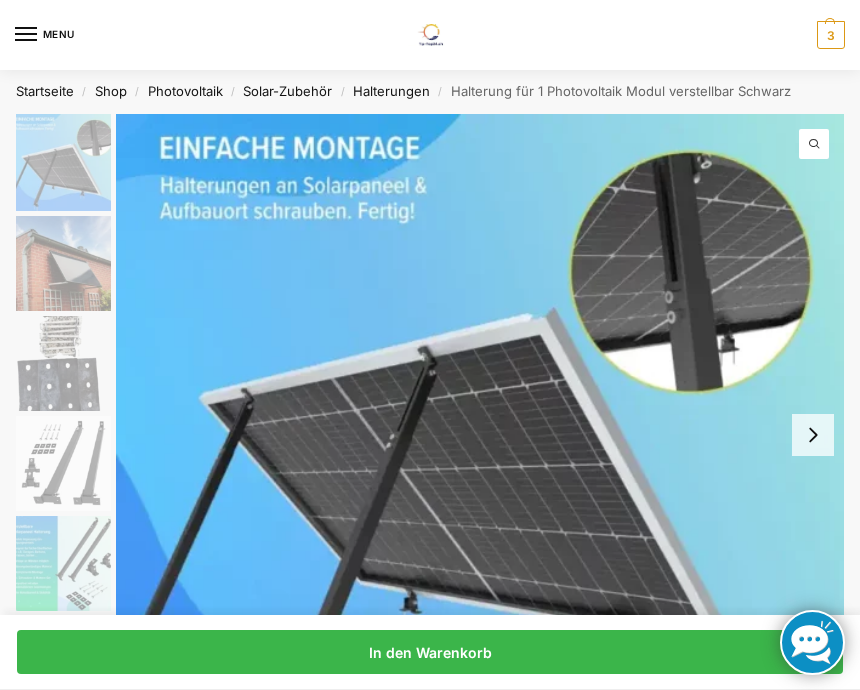 scroll, scrollTop: 204, scrollLeft: 0, axis: vertical 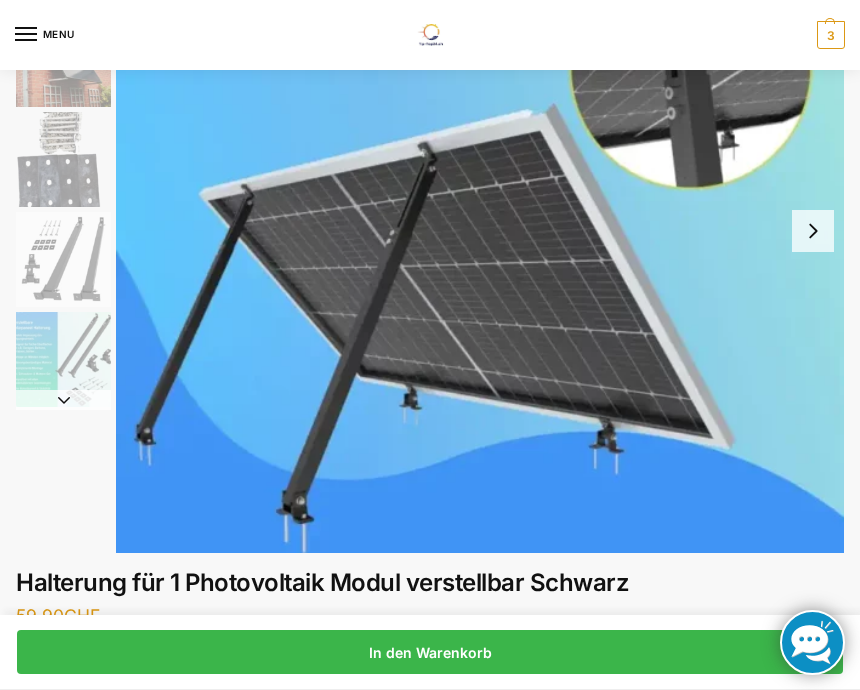 click at bounding box center [480, 231] 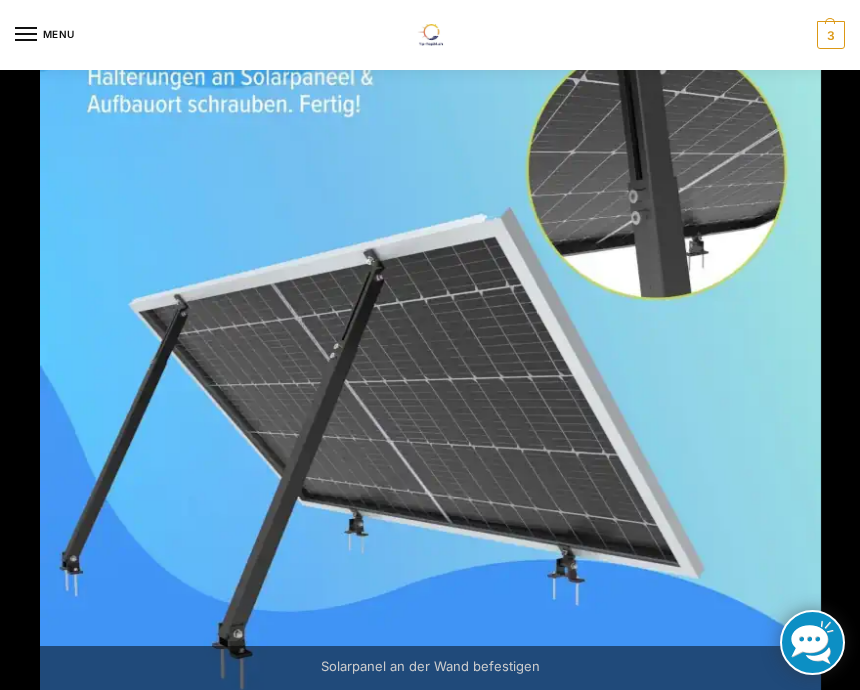 click on "3" at bounding box center [831, 35] 